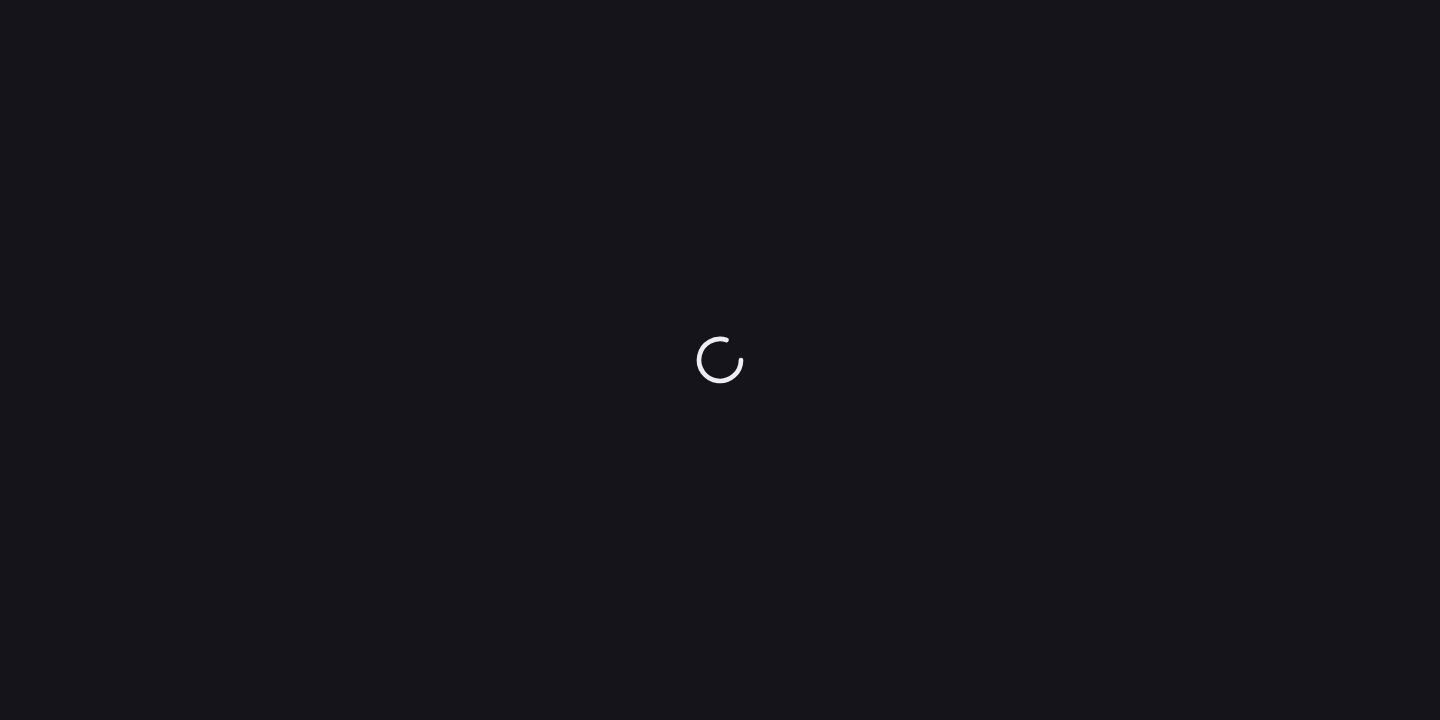 scroll, scrollTop: 0, scrollLeft: 0, axis: both 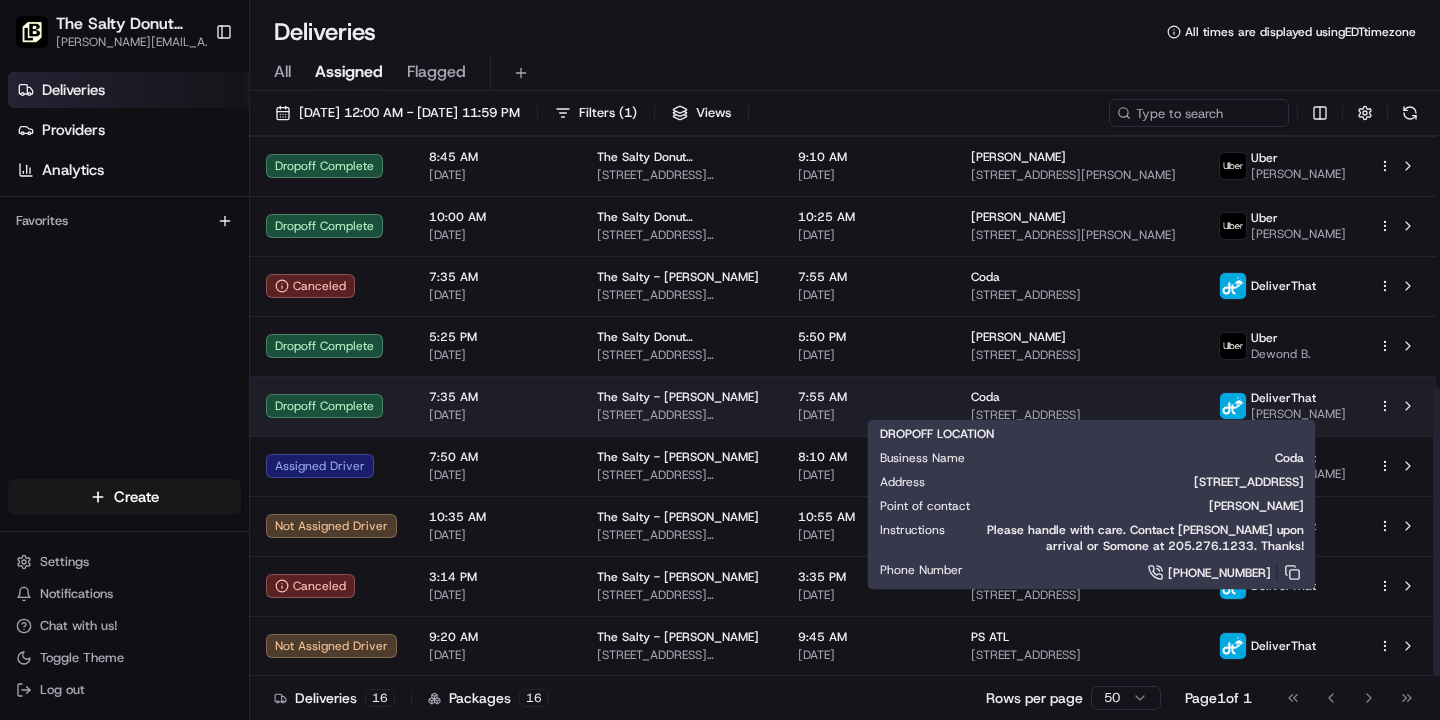 click on "[STREET_ADDRESS]" at bounding box center [1079, 415] 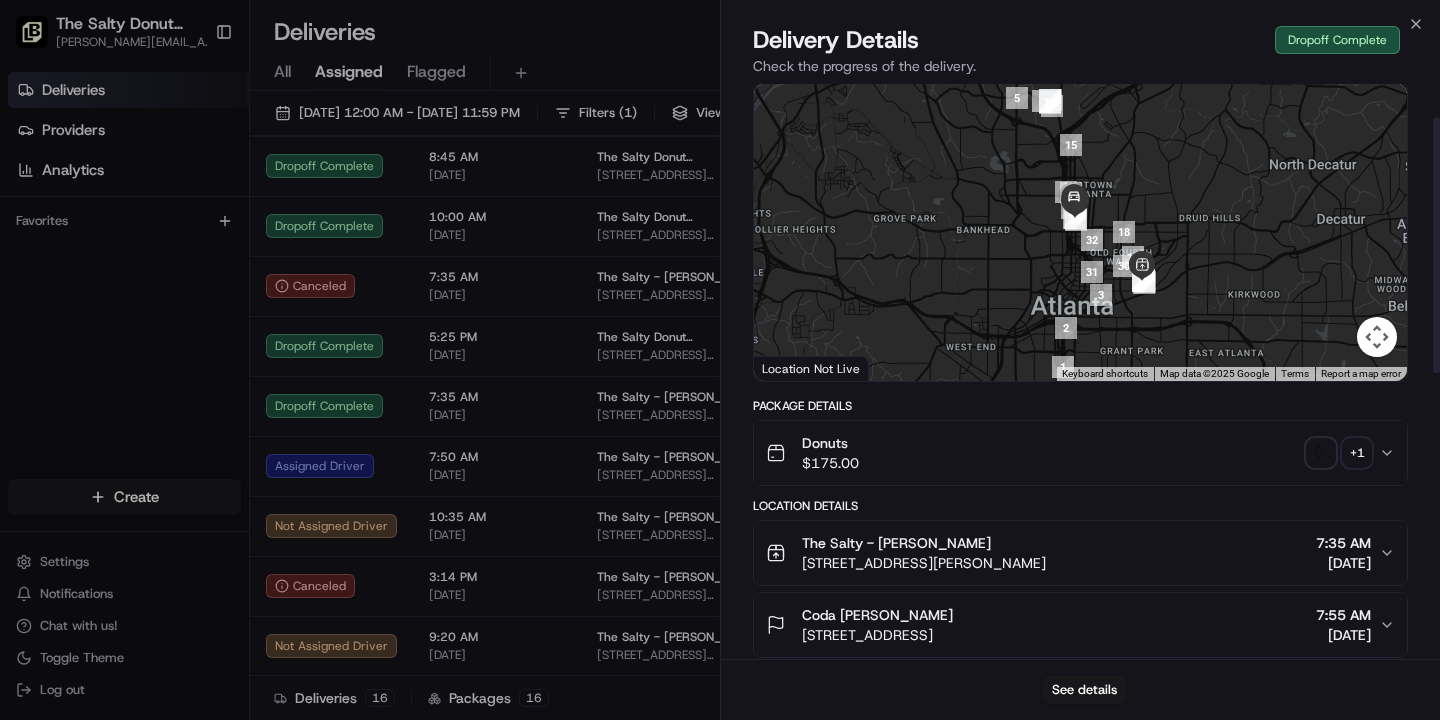 scroll, scrollTop: 85, scrollLeft: 0, axis: vertical 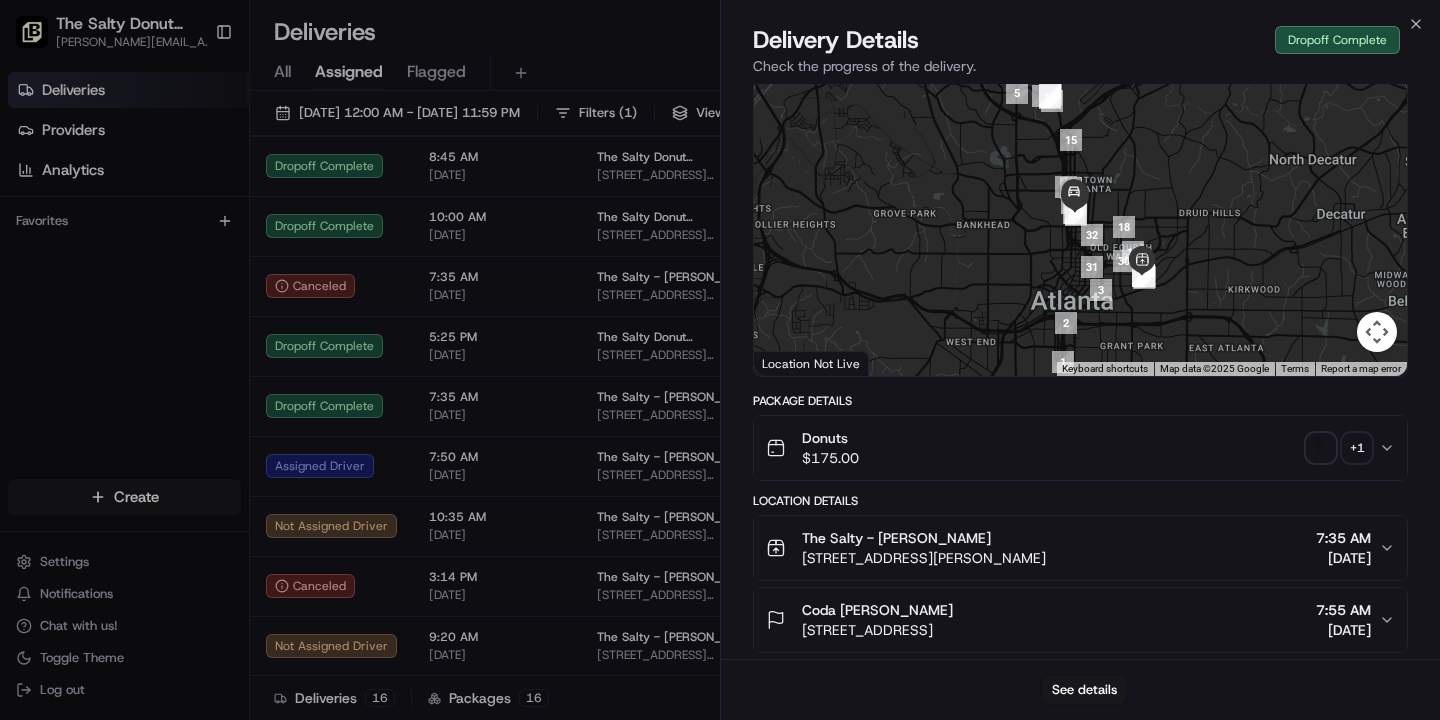 click at bounding box center (1321, 448) 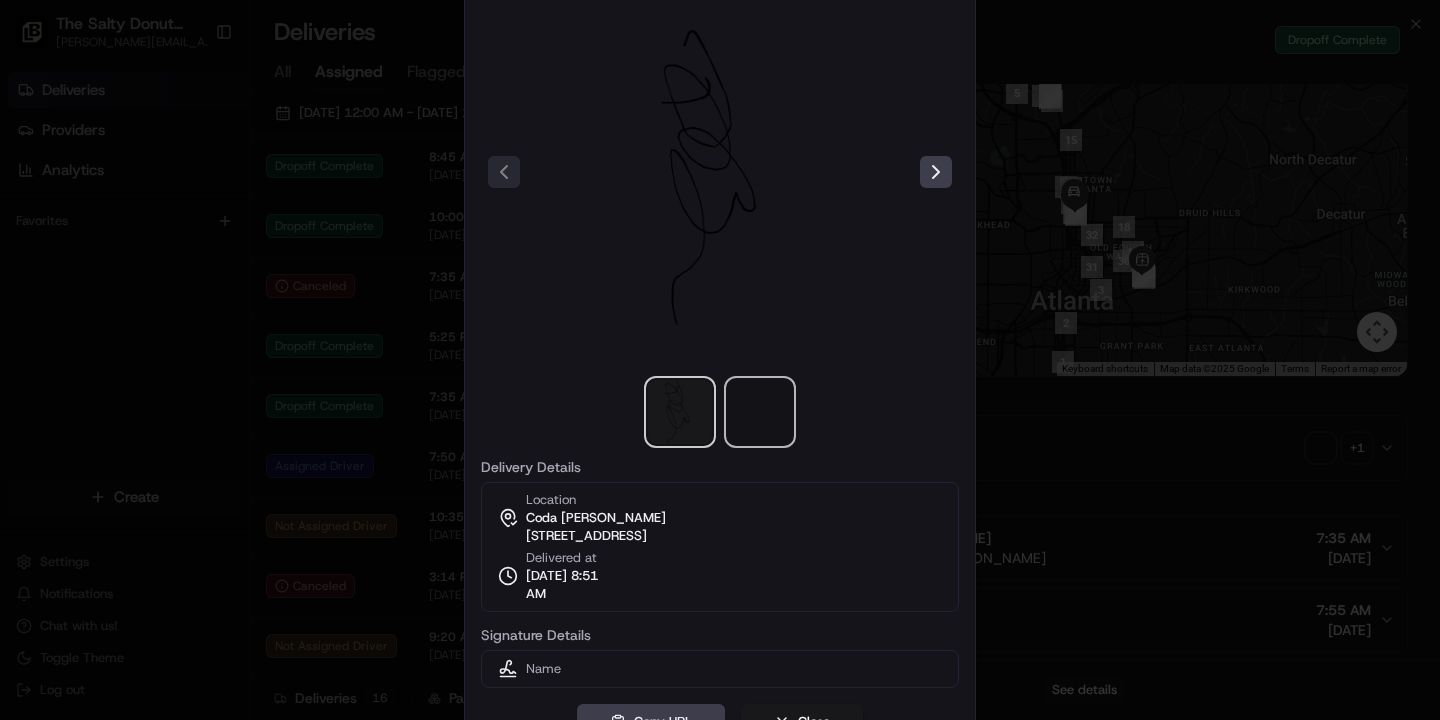click at bounding box center (760, 412) 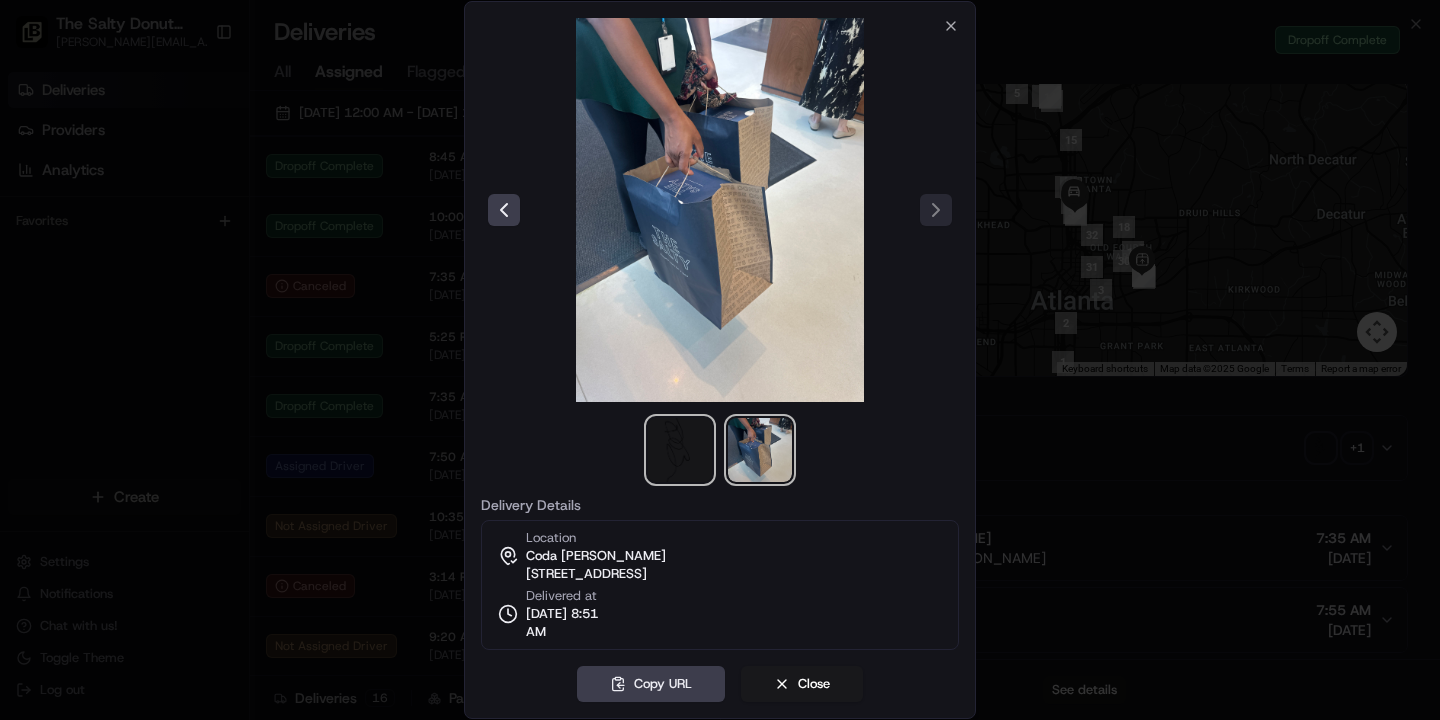 click at bounding box center (680, 450) 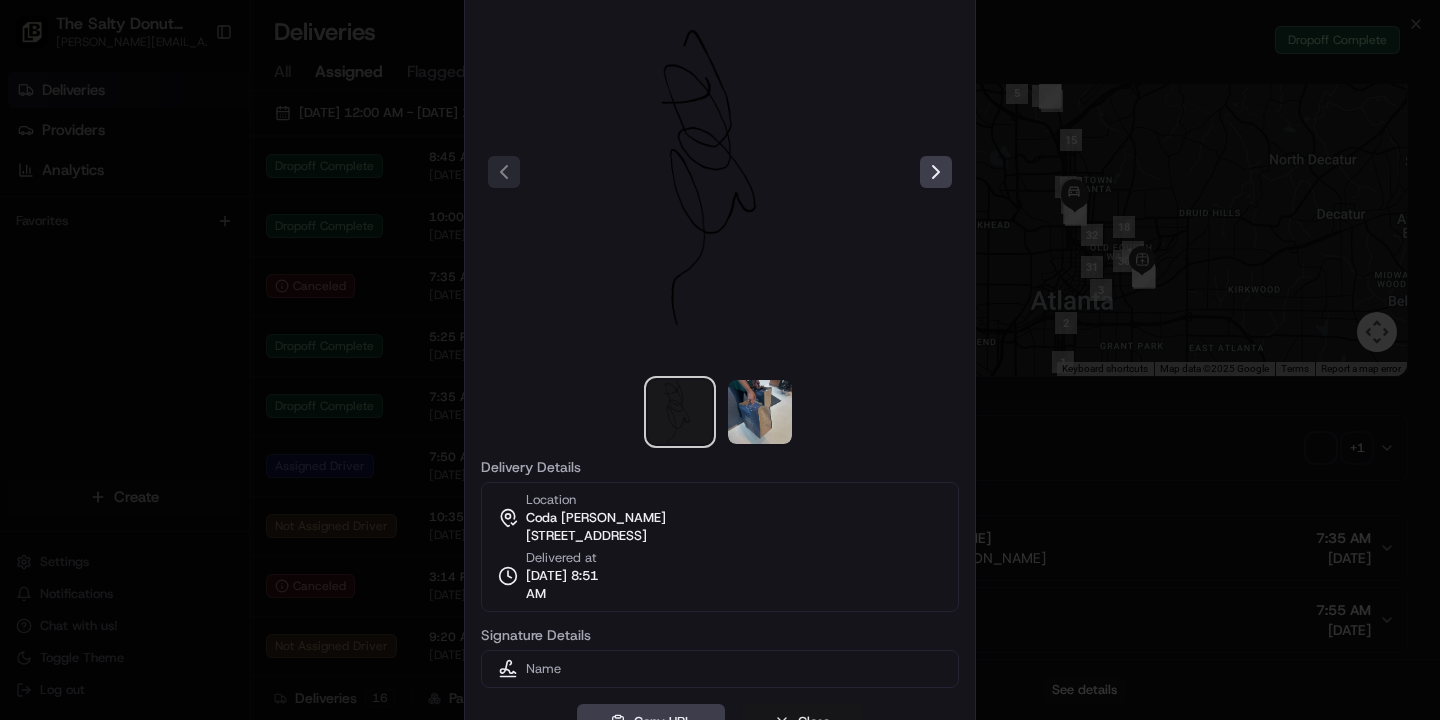click on "Close" at bounding box center (802, 722) 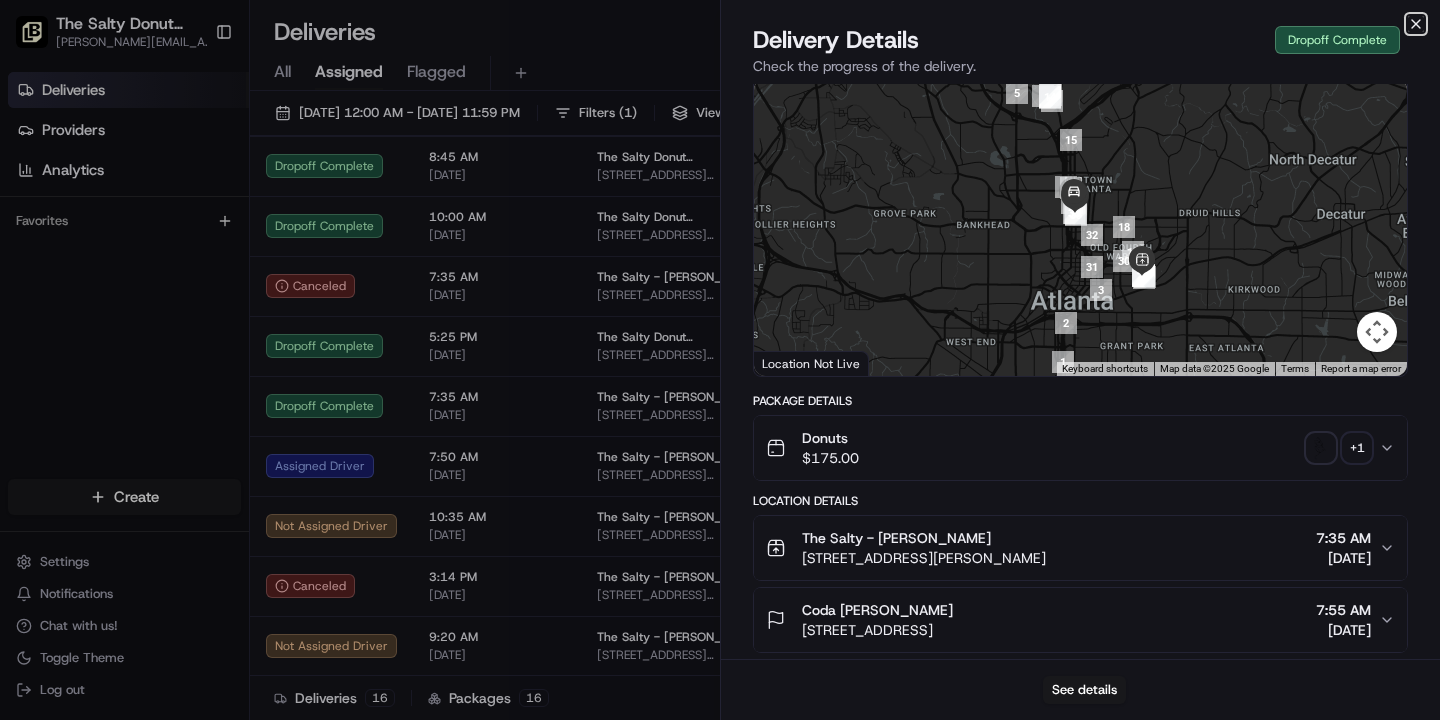 click 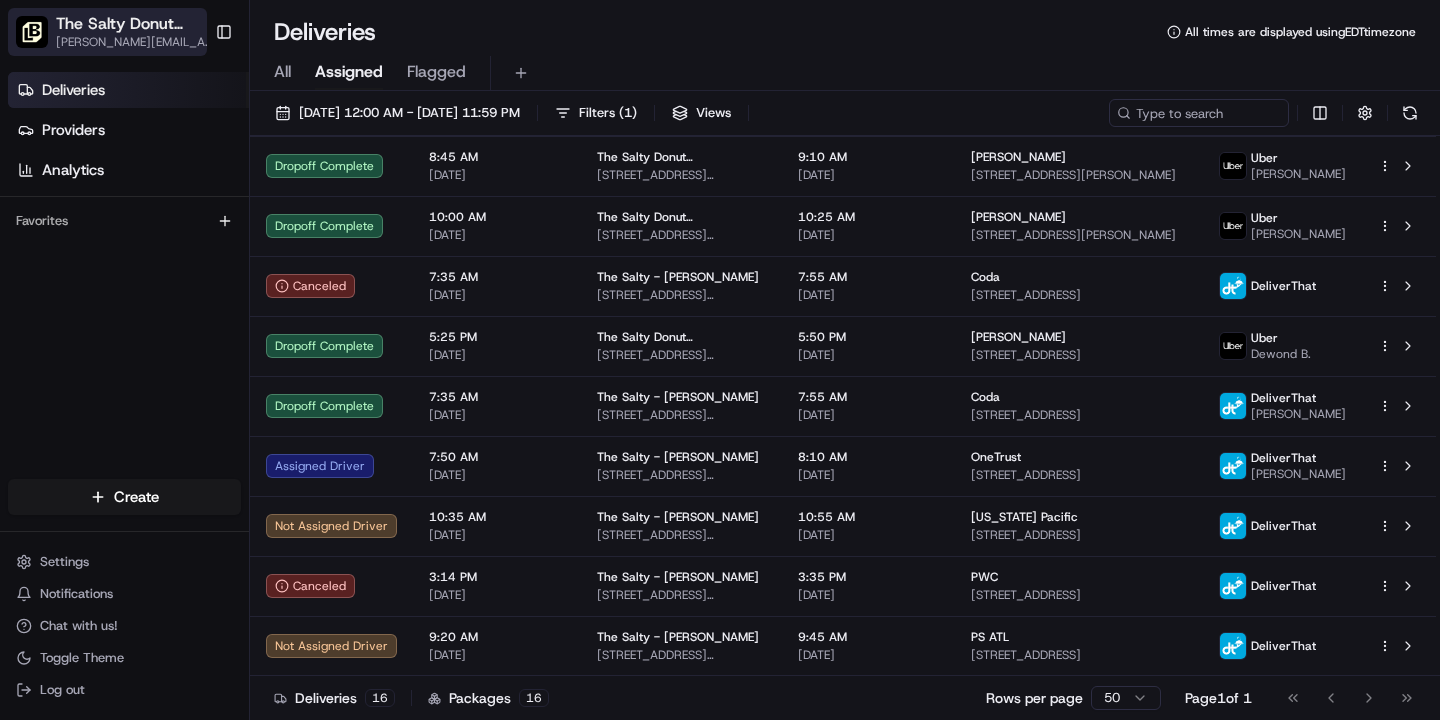 click on "The Salty Donut ([PERSON_NAME])" at bounding box center (126, 24) 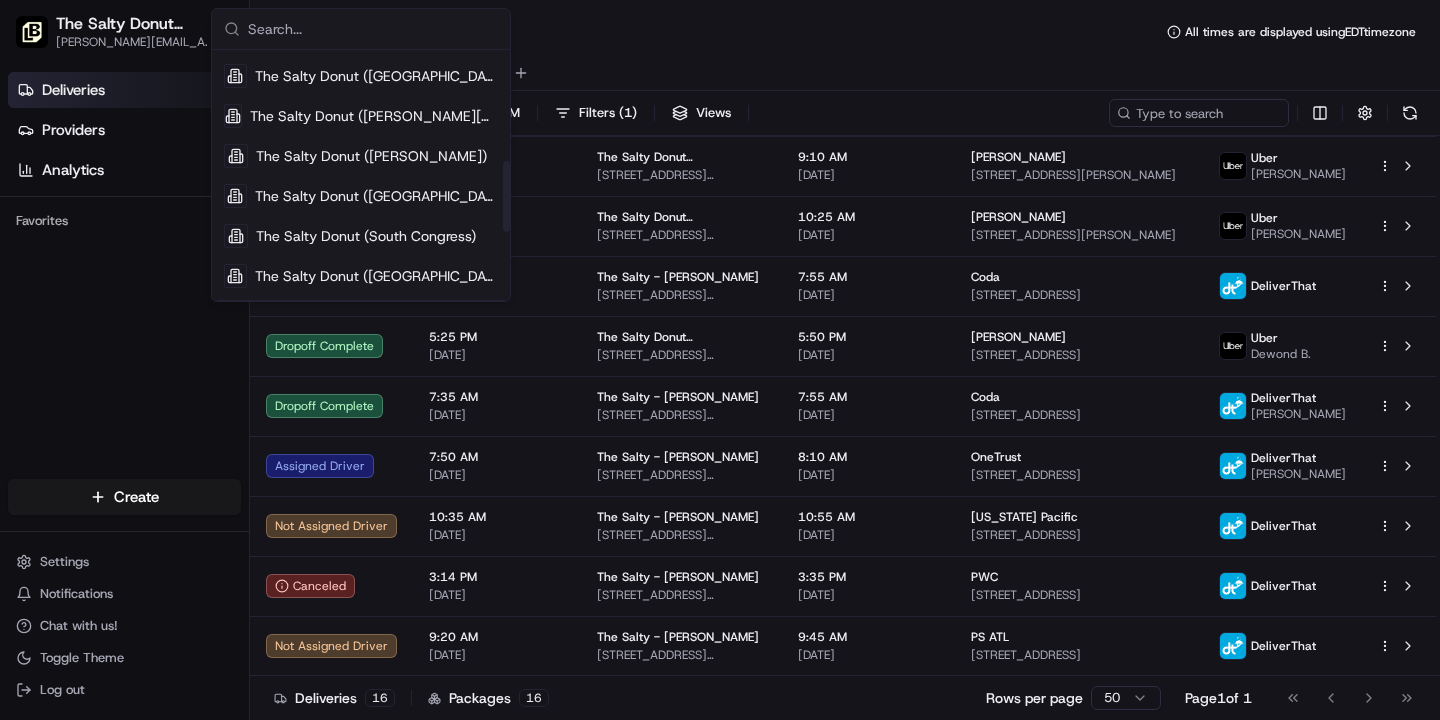 scroll, scrollTop: 424, scrollLeft: 0, axis: vertical 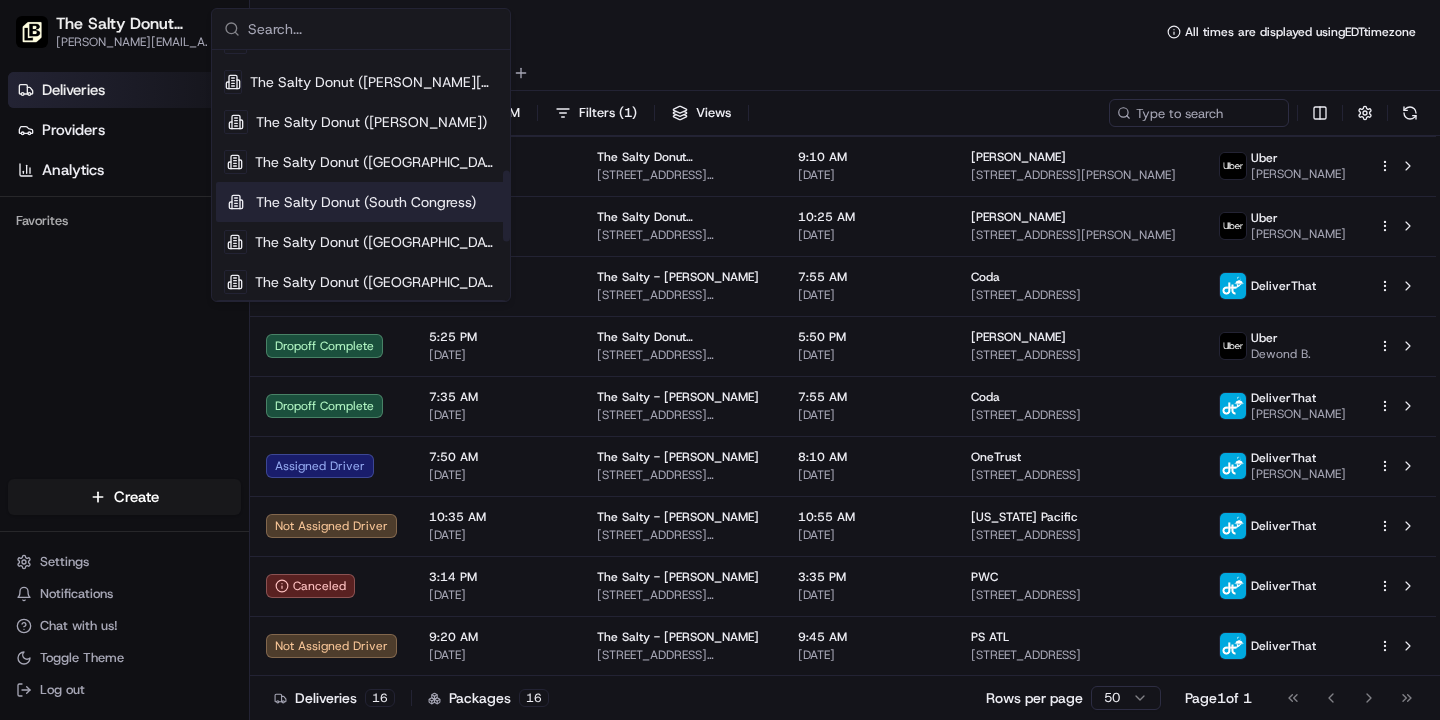 click on "The Salty Donut (South Congress)" at bounding box center [366, 202] 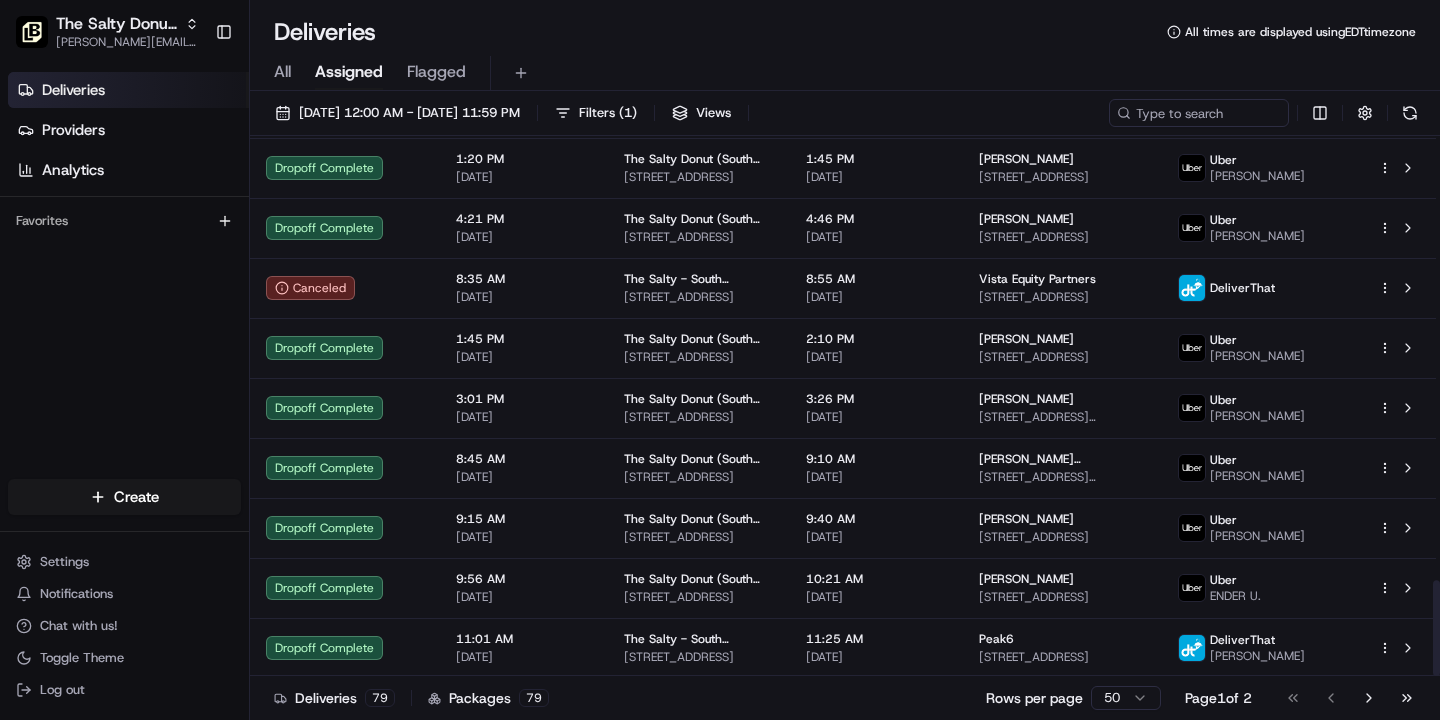 scroll, scrollTop: 2505, scrollLeft: 0, axis: vertical 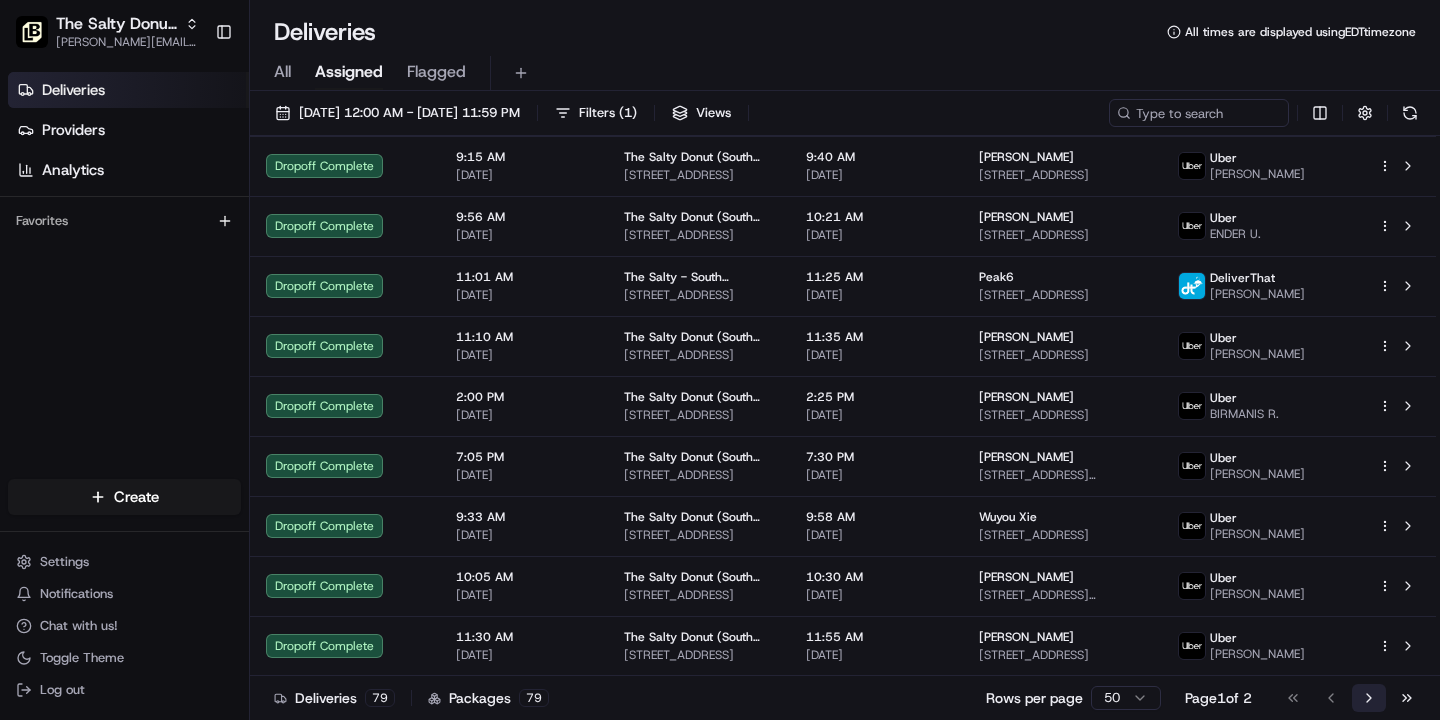 click on "Go to next page" at bounding box center (1369, 698) 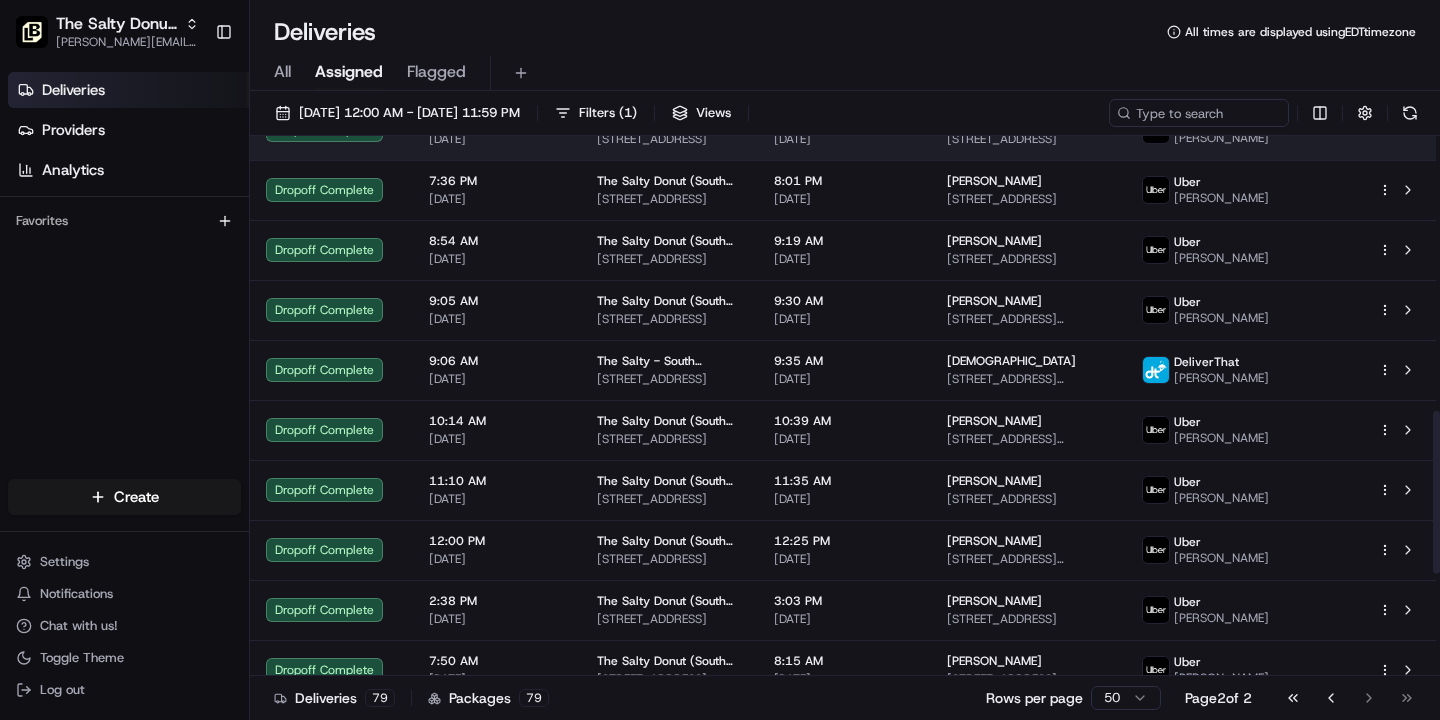 scroll, scrollTop: 1245, scrollLeft: 0, axis: vertical 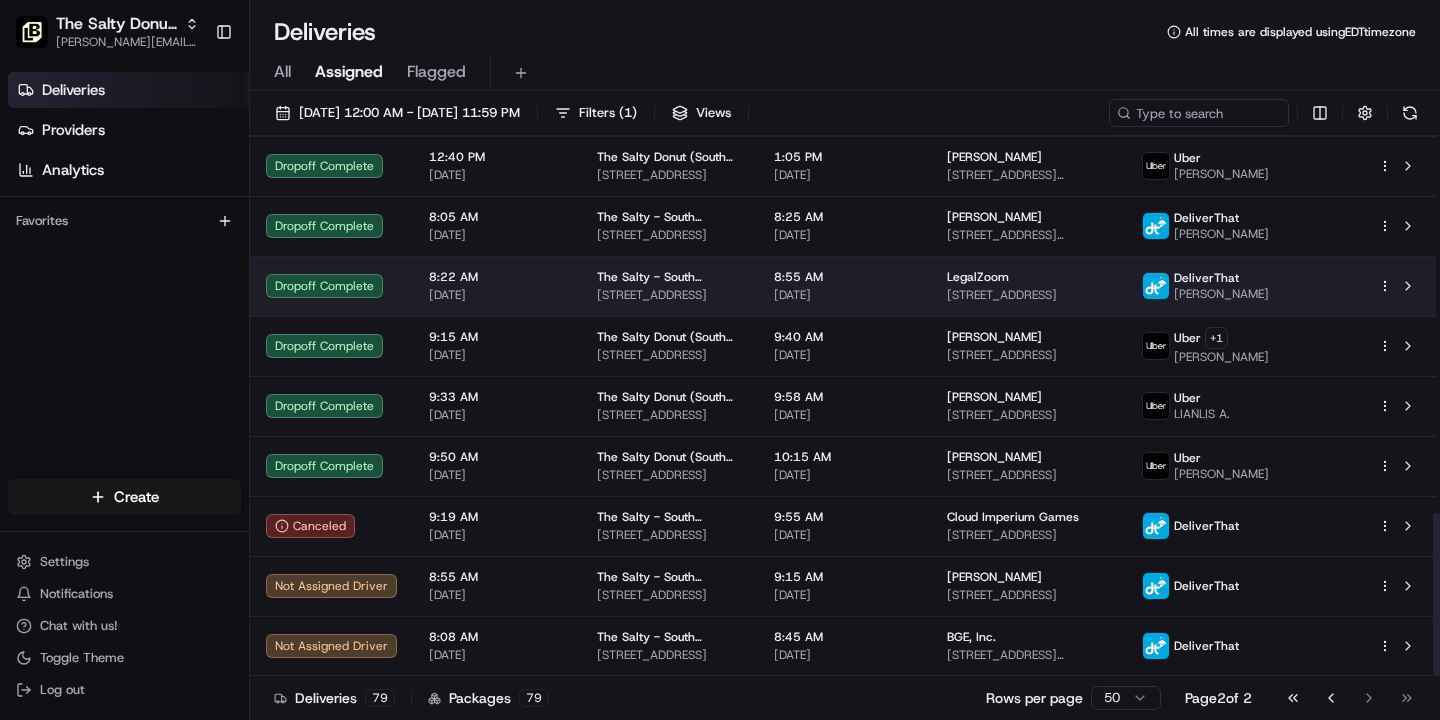 click on "The Salty Donut (South Congress) [PERSON_NAME][EMAIL_ADDRESS][DOMAIN_NAME] Toggle Sidebar Deliveries Providers Analytics Favorites Main Menu Members & Organization Organization Users Roles Preferences Customization Tracking Orchestration Automations Locations Pickup Locations Dropoff Locations Billing Billing Refund Requests Integrations Notification Triggers Webhooks API Keys Request Logs Create Settings Notifications Chat with us! Toggle Theme Log out Deliveries All times are displayed using  EDT  timezone All Assigned Flagged [DATE] 12:00 AM - [DATE] 11:59 PM Filters ( 1 ) Views Status Original Pickup Time Pickup Location Original Dropoff Time Dropoff Location Provider Action Dropoff Complete 7:33 PM [DATE] The Salty Donut (South Congress) [STREET_ADDRESS] 8:03 PM [DATE] [PERSON_NAME] [STREET_ADDRESS][PERSON_NAME] Uber [PERSON_NAME] Dropoff Complete 9:00 AM [DATE] The Salty - South Congress [STREET_ADDRESS] 9:25 AM [DATE] +" at bounding box center [720, 360] 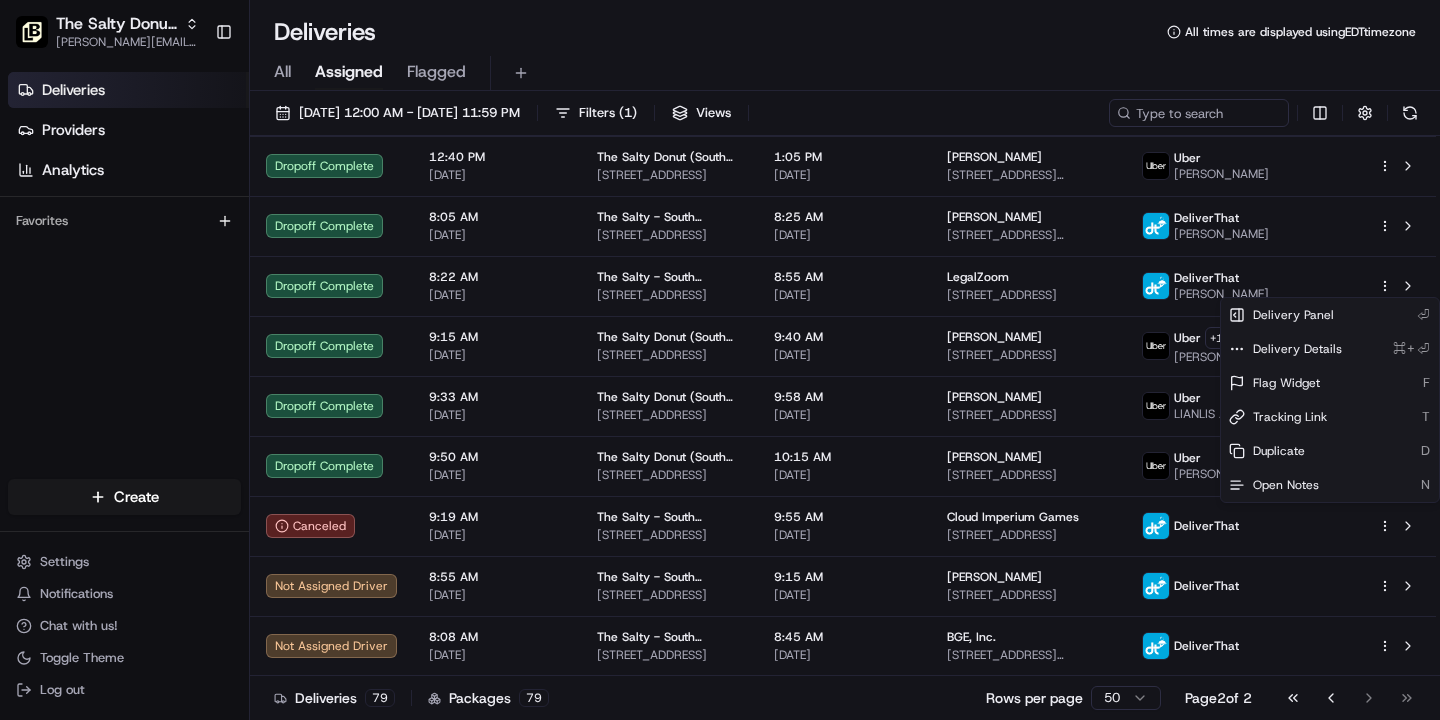 click on "The Salty Donut (South Congress) [PERSON_NAME][EMAIL_ADDRESS][DOMAIN_NAME] Toggle Sidebar Deliveries Providers Analytics Favorites Main Menu Members & Organization Organization Users Roles Preferences Customization Tracking Orchestration Automations Locations Pickup Locations Dropoff Locations Billing Billing Refund Requests Integrations Notification Triggers Webhooks API Keys Request Logs Create Settings Notifications Chat with us! Toggle Theme Log out Deliveries All times are displayed using  EDT  timezone All Assigned Flagged [DATE] 12:00 AM - [DATE] 11:59 PM Filters ( 1 ) Views Status Original Pickup Time Pickup Location Original Dropoff Time Dropoff Location Provider Action Dropoff Complete 7:33 PM [DATE] The Salty Donut (South Congress) [STREET_ADDRESS] 8:03 PM [DATE] [PERSON_NAME] [STREET_ADDRESS][PERSON_NAME] Uber [PERSON_NAME] Dropoff Complete 9:00 AM [DATE] The Salty - South Congress [STREET_ADDRESS] 9:25 AM [DATE] +" at bounding box center [720, 360] 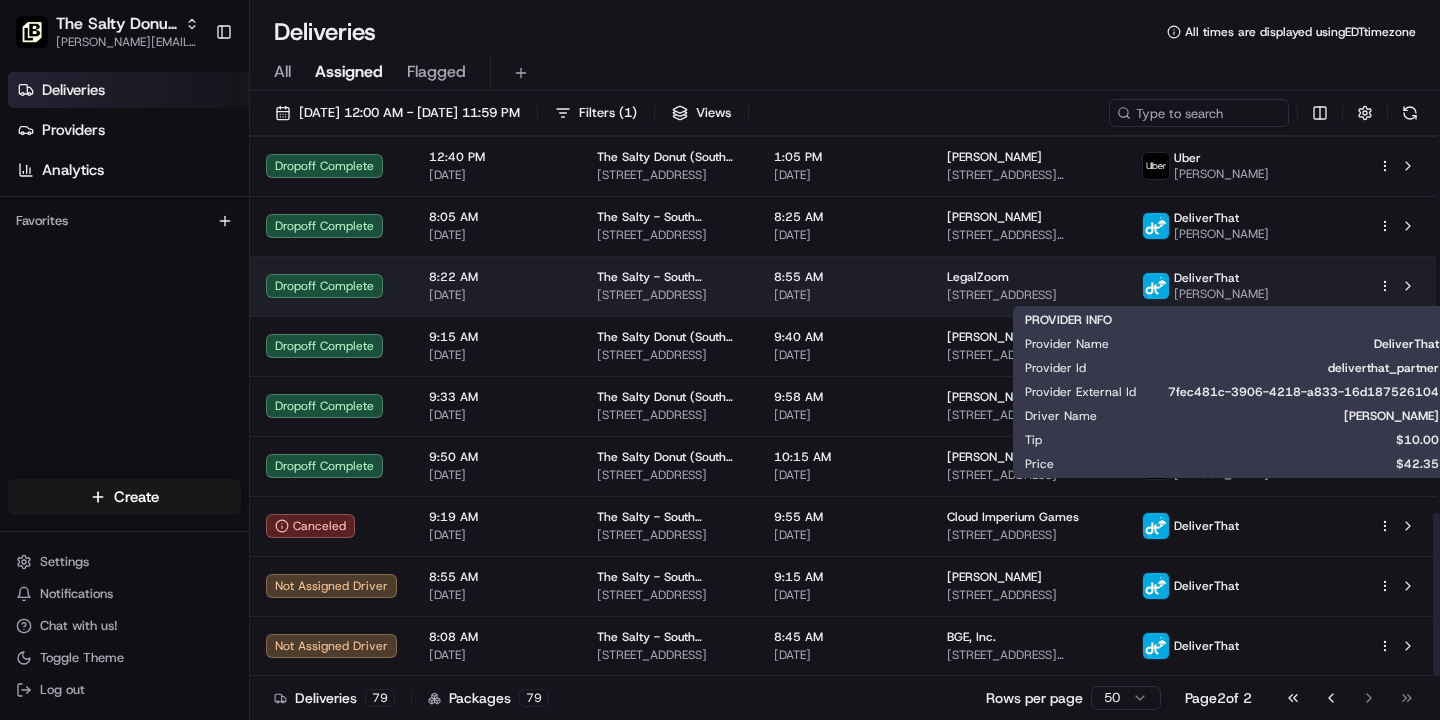 click at bounding box center [1156, 286] 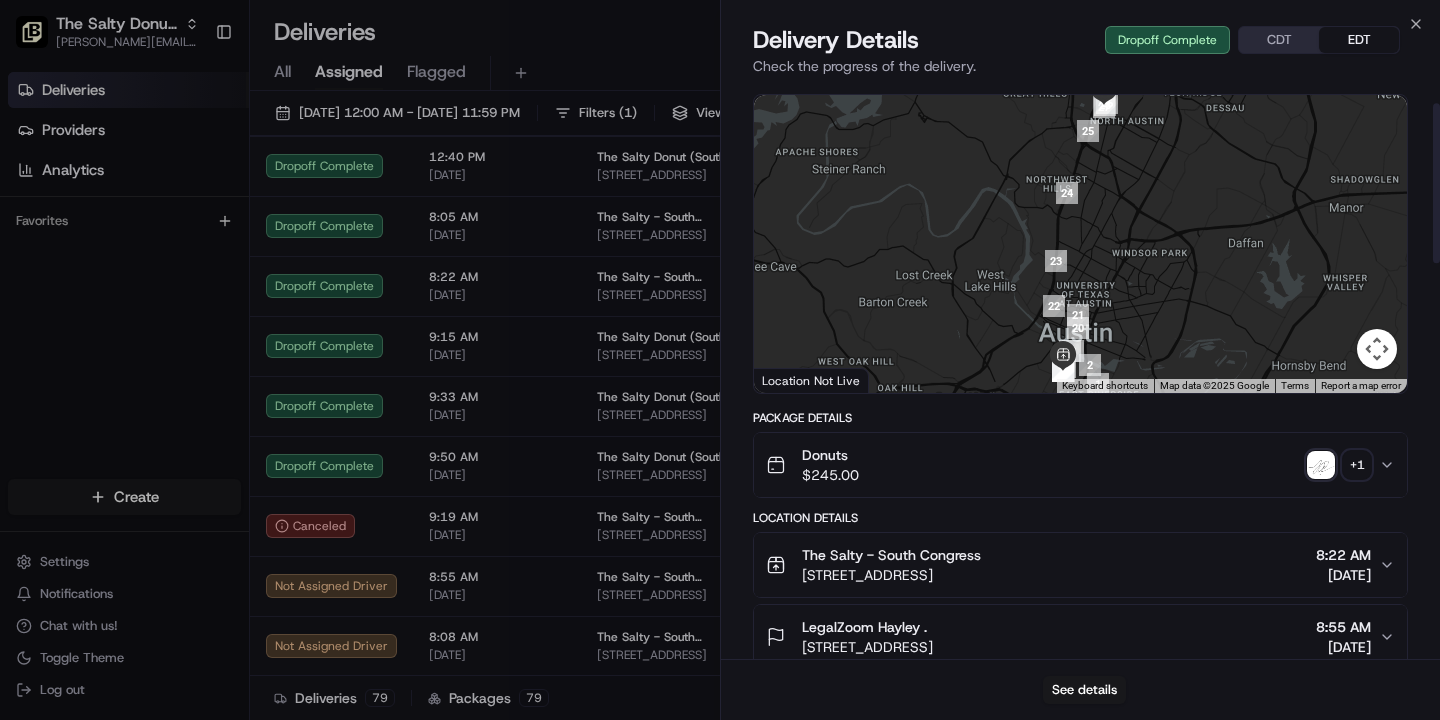 scroll, scrollTop: 69, scrollLeft: 0, axis: vertical 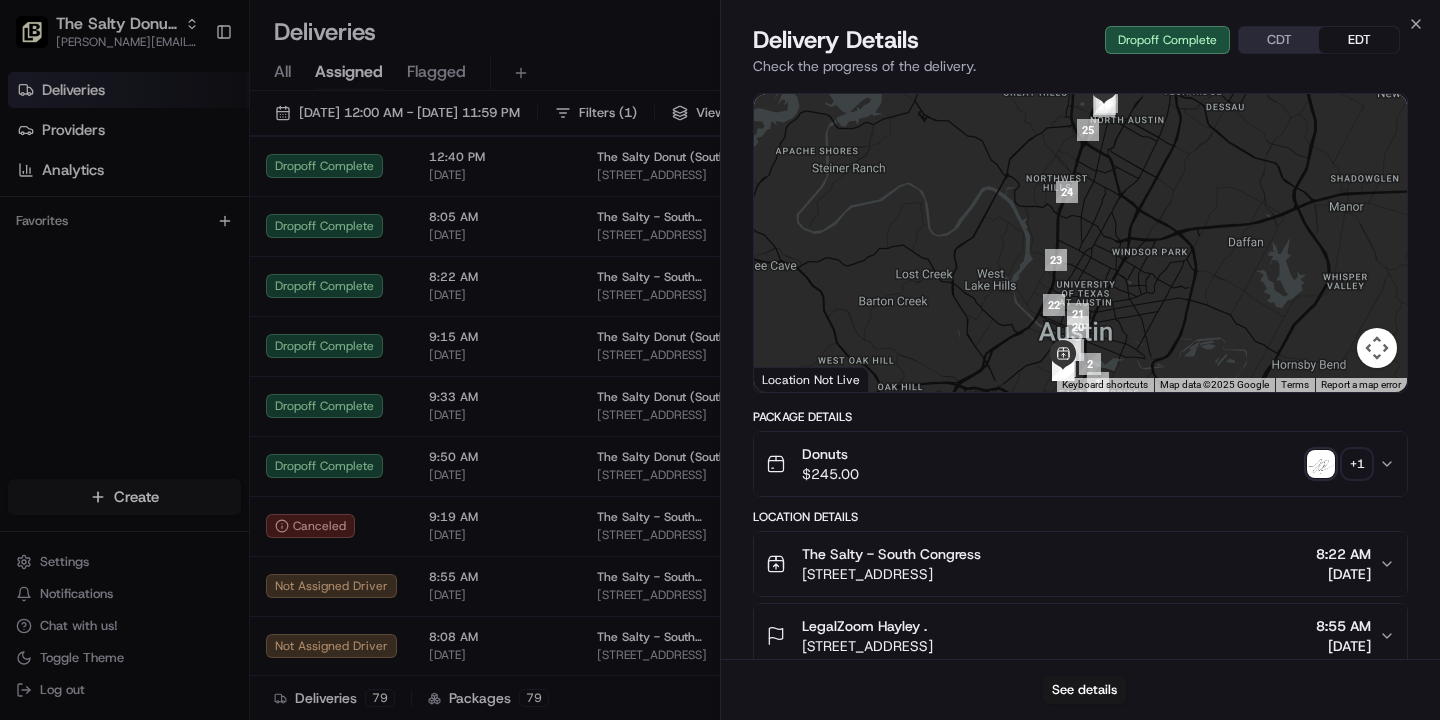 click on "+ 1" at bounding box center (1357, 464) 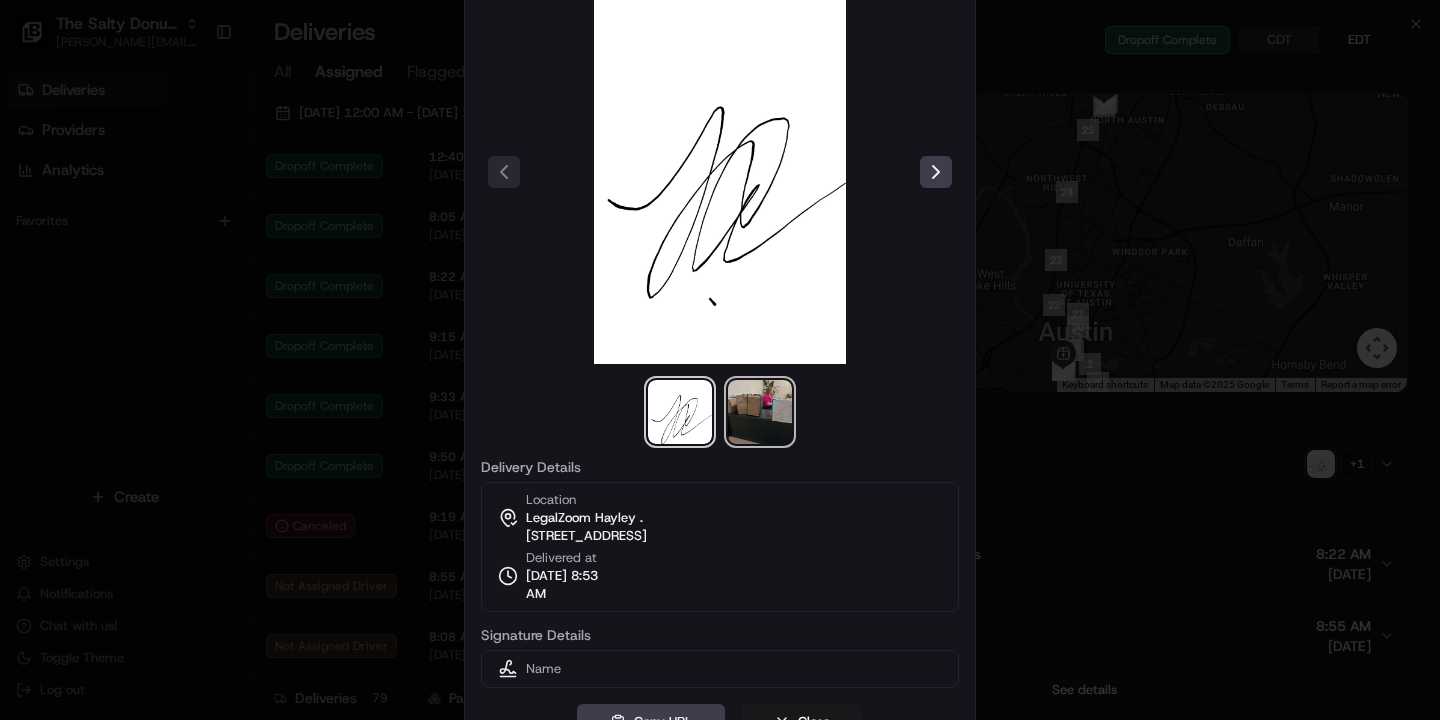 click at bounding box center [760, 412] 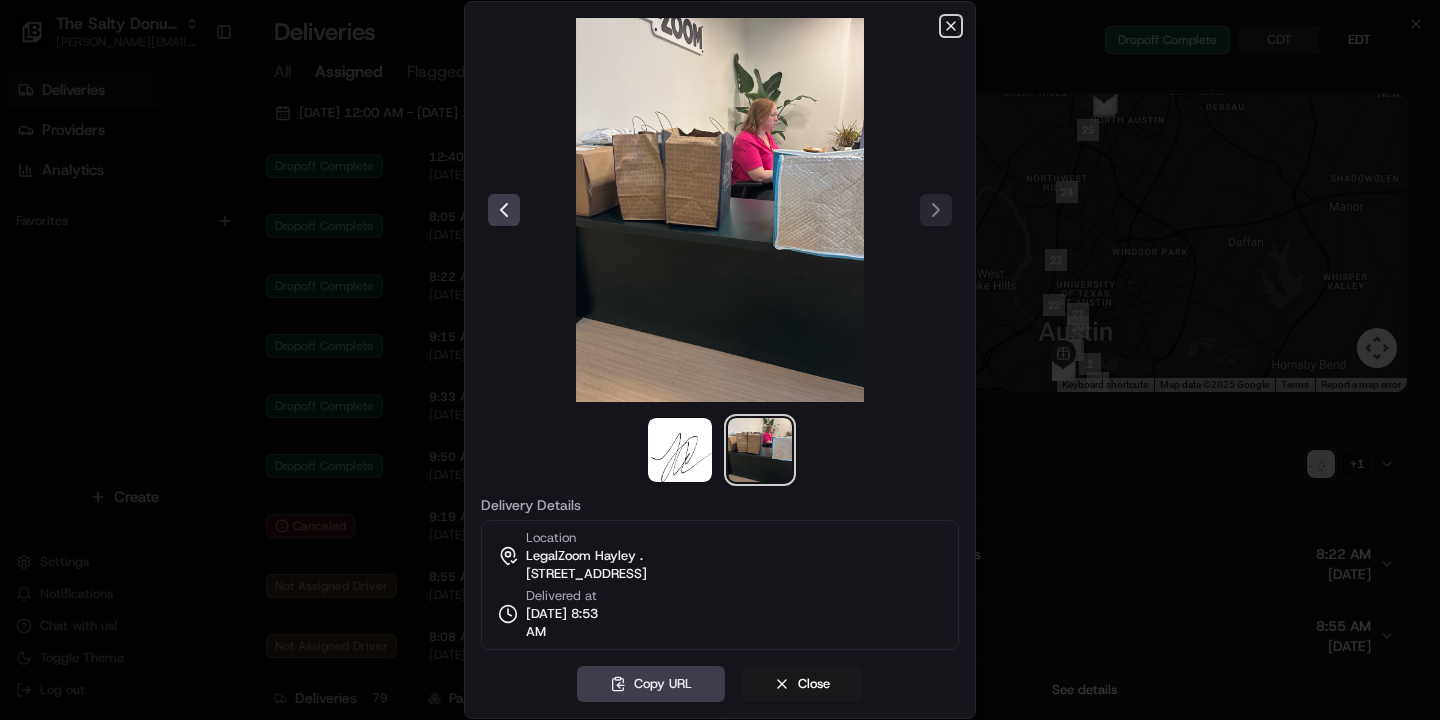 click 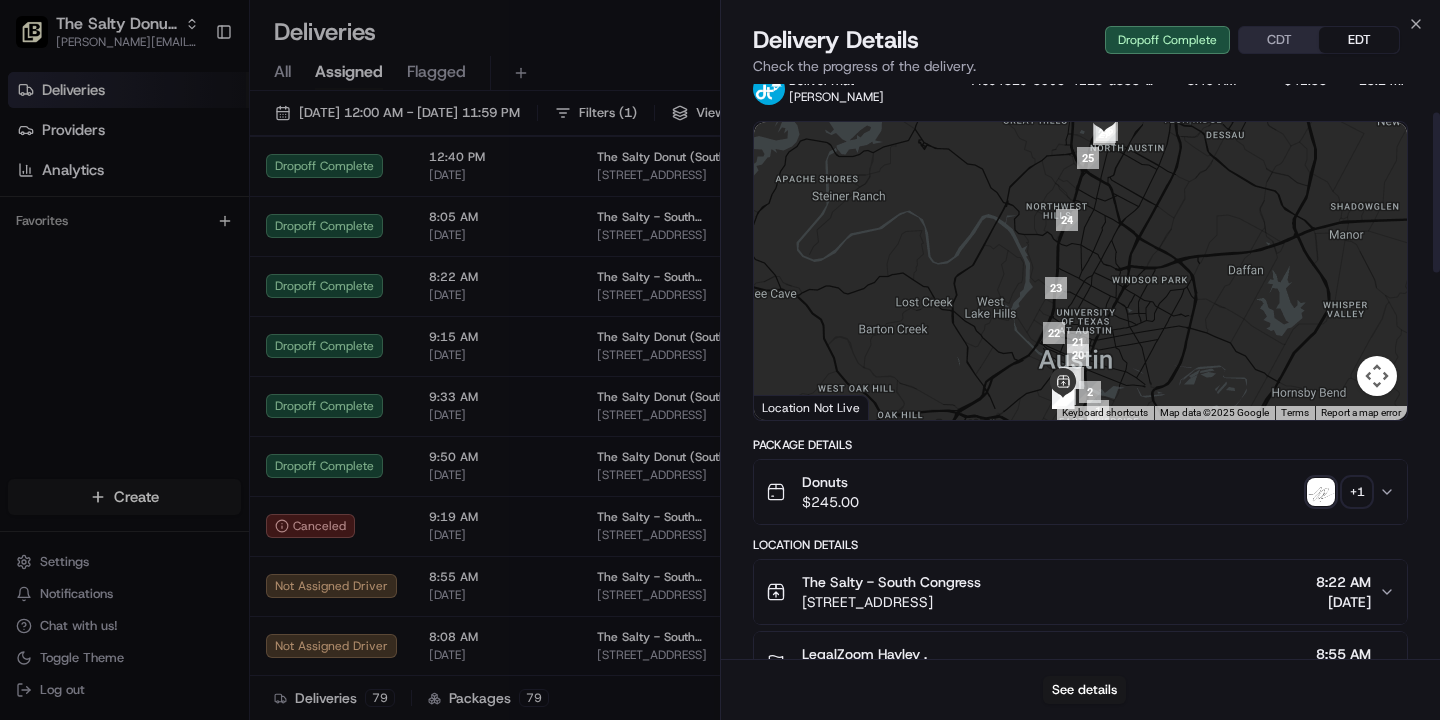 scroll, scrollTop: 14, scrollLeft: 0, axis: vertical 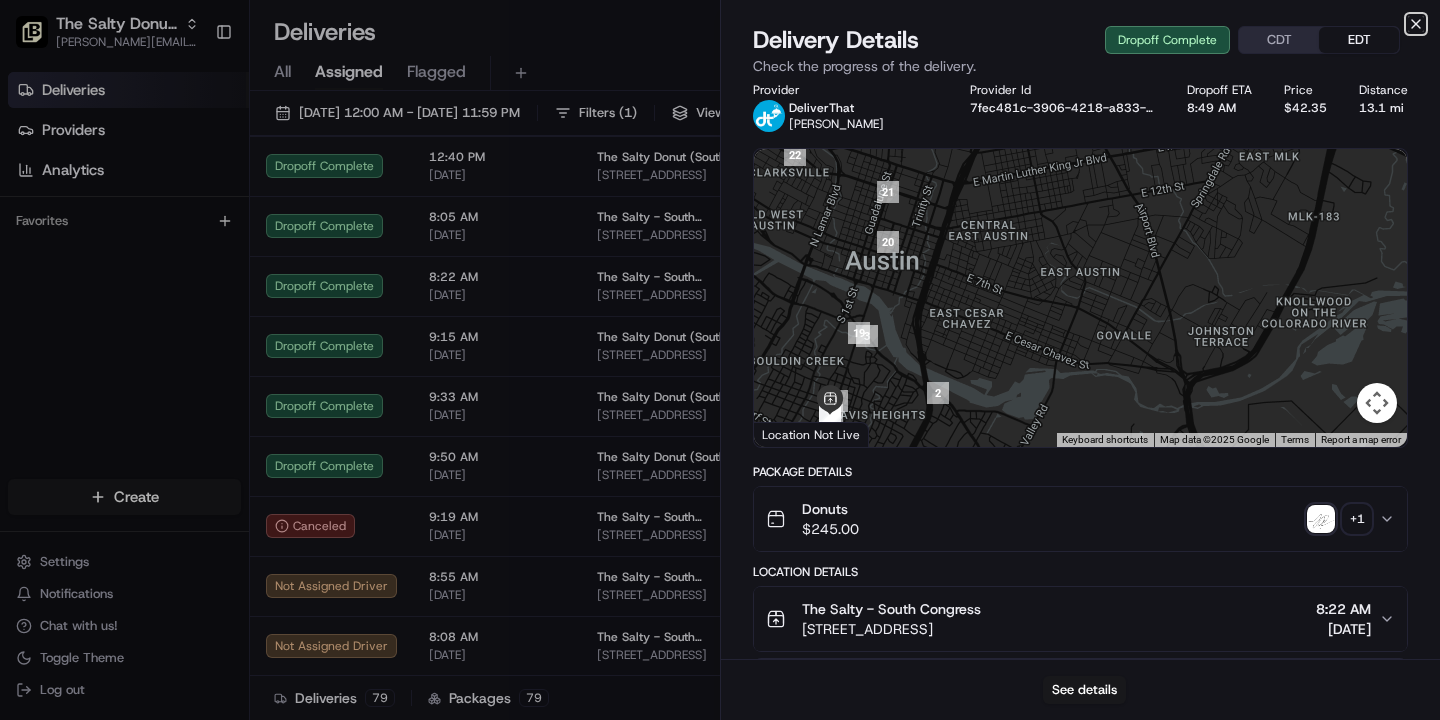 click 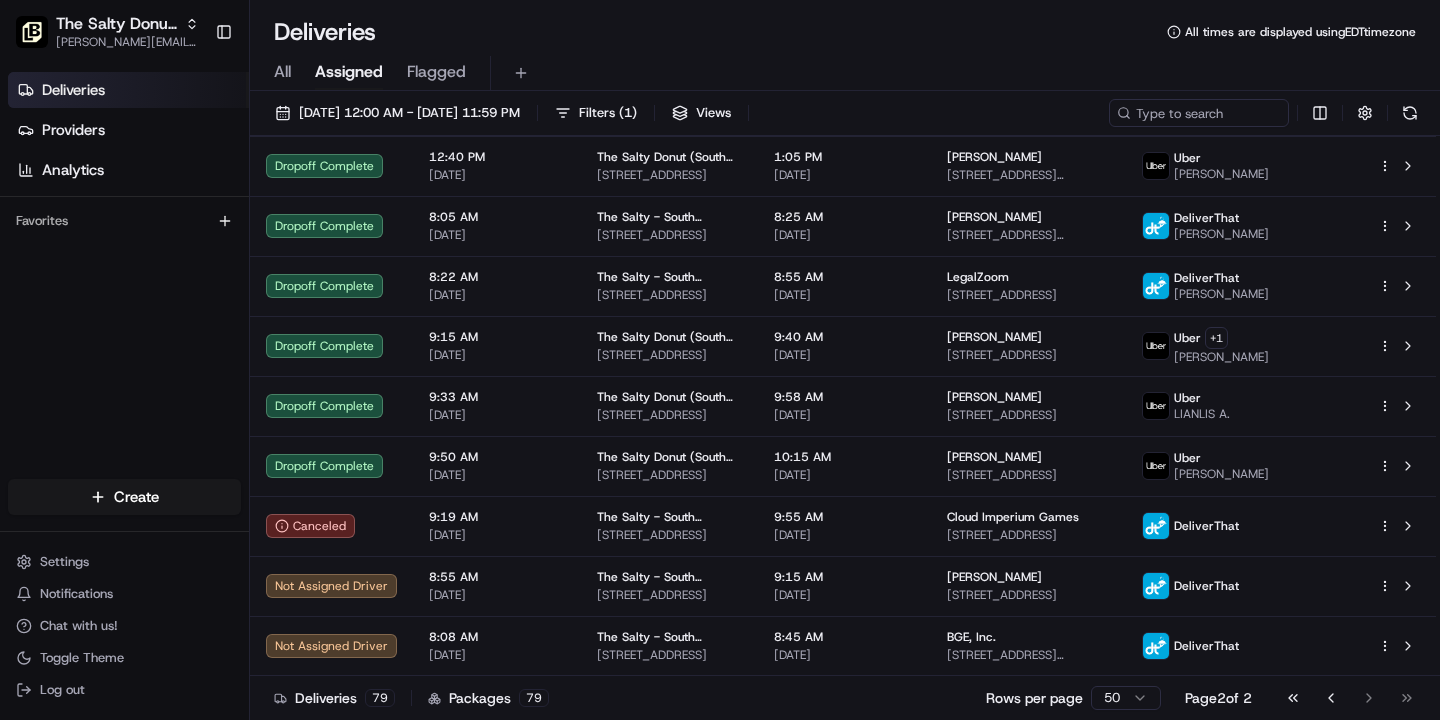 click on "Deliveries" at bounding box center [73, 90] 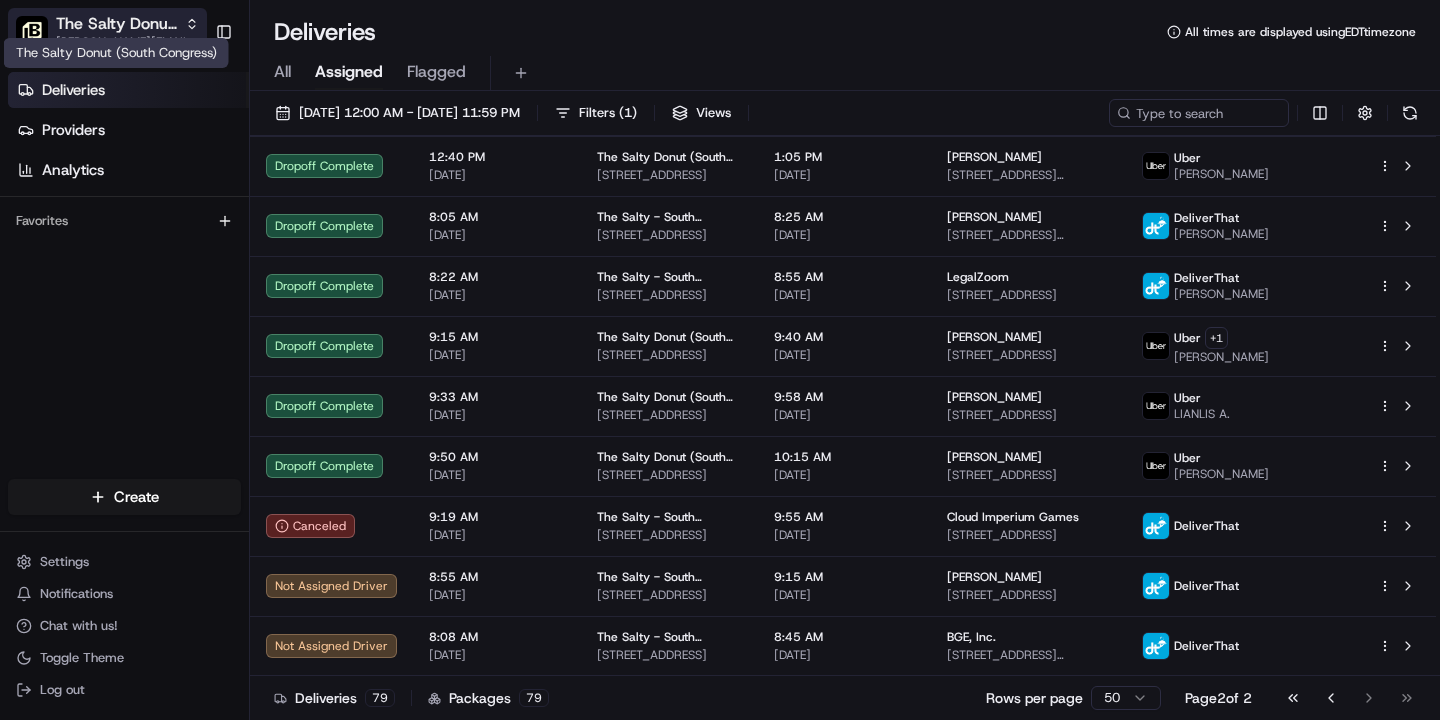 click on "The Salty Donut (South Congress)" at bounding box center (116, 24) 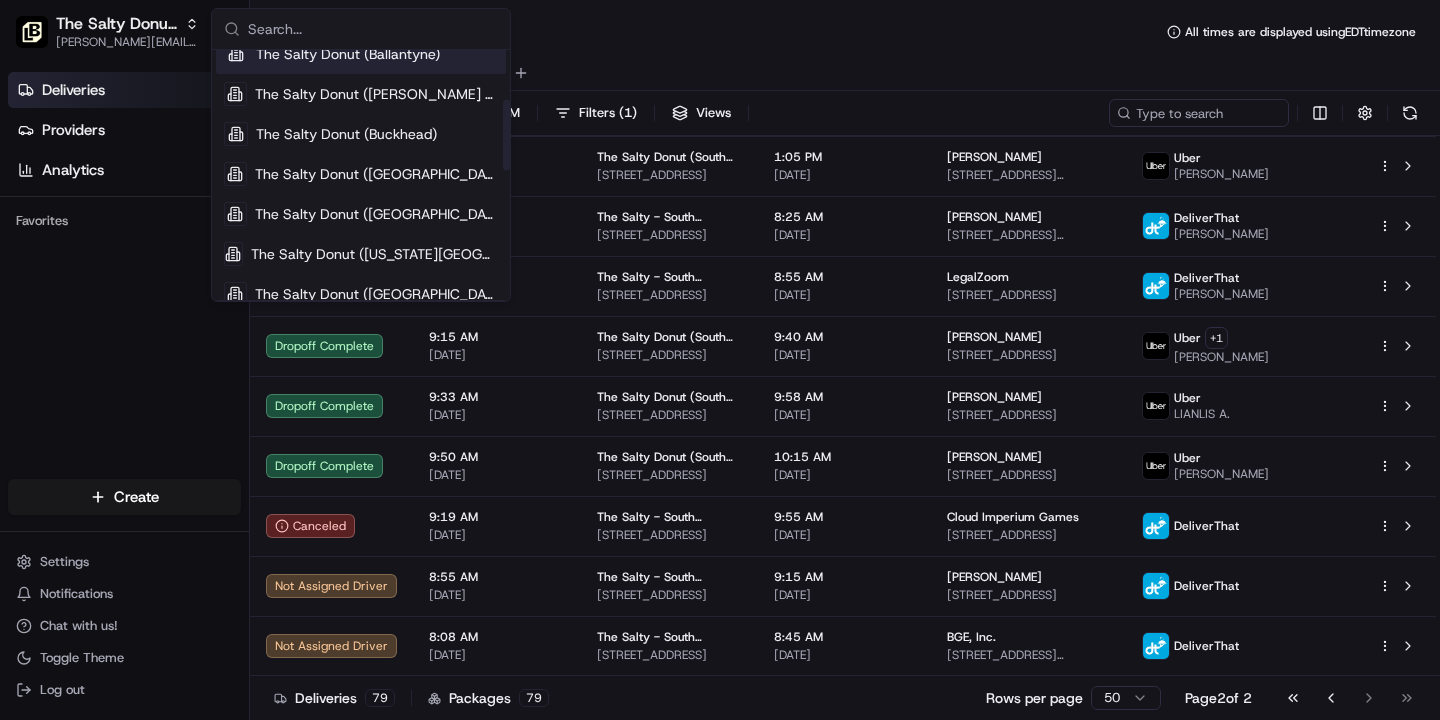 scroll, scrollTop: 174, scrollLeft: 0, axis: vertical 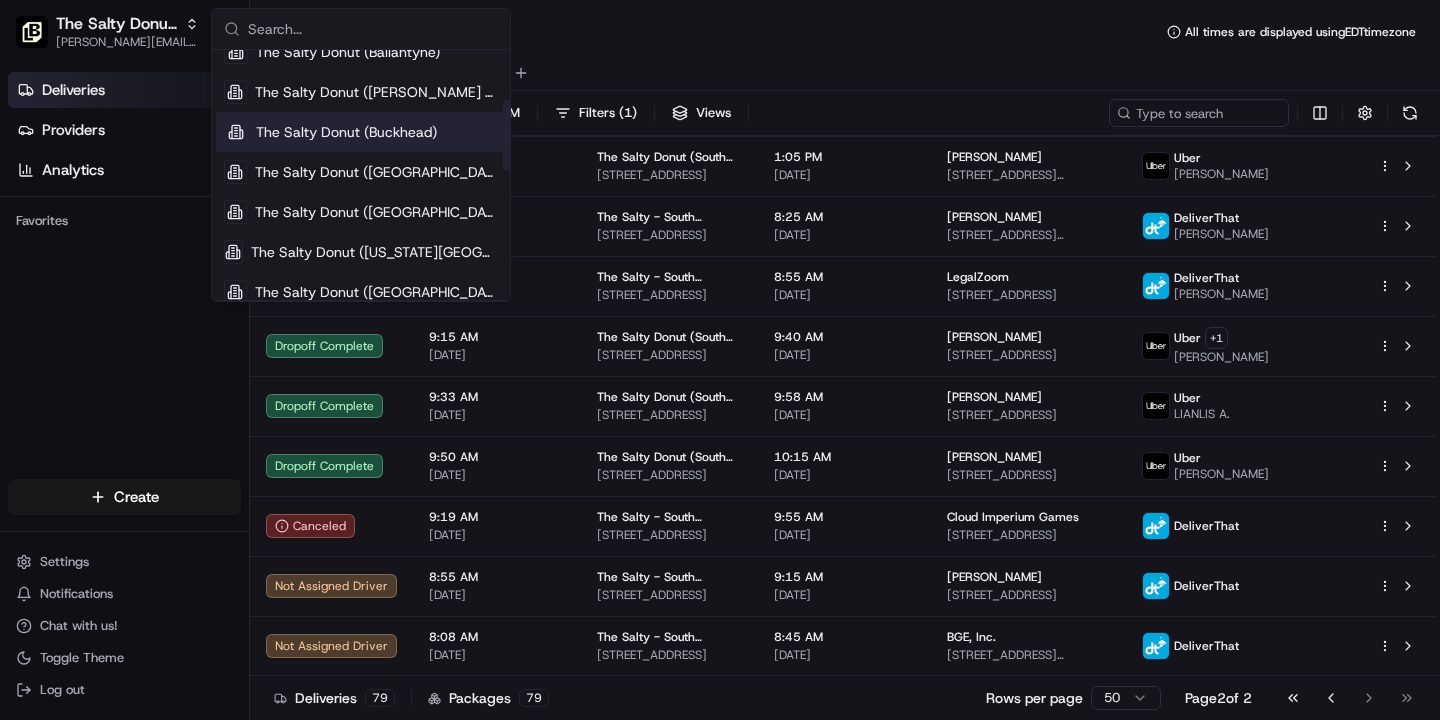 click on "The Salty Donut (Buckhead)" at bounding box center (346, 132) 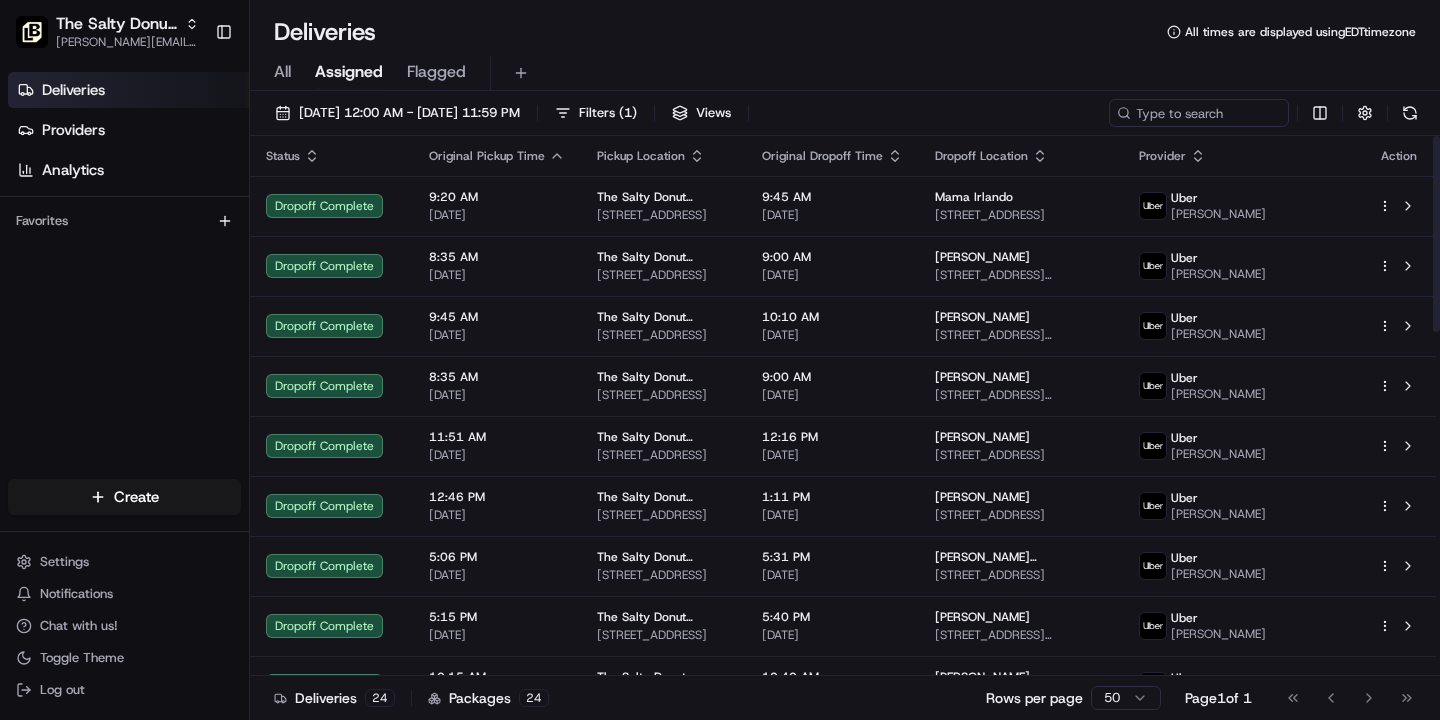 scroll, scrollTop: 950, scrollLeft: 0, axis: vertical 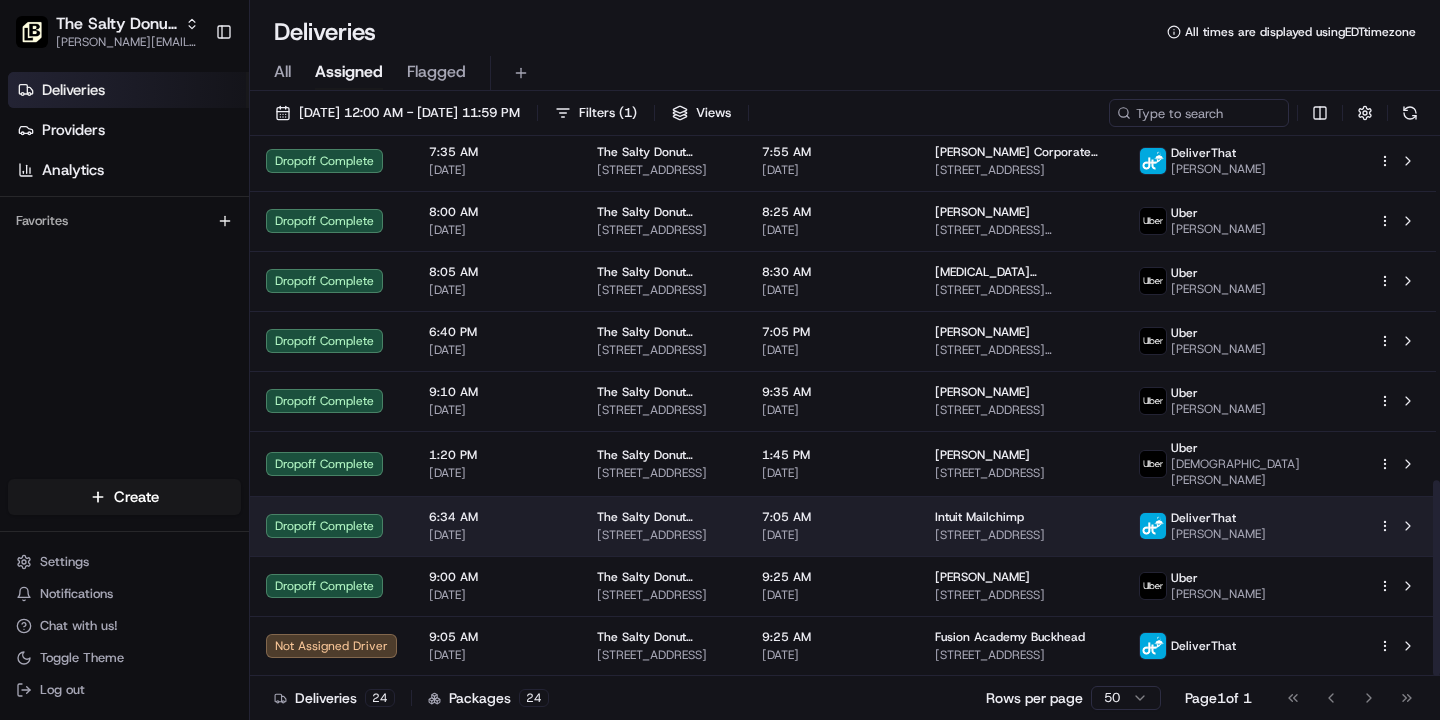 click on "Intuit Mailchimp [STREET_ADDRESS]" at bounding box center (1021, 526) 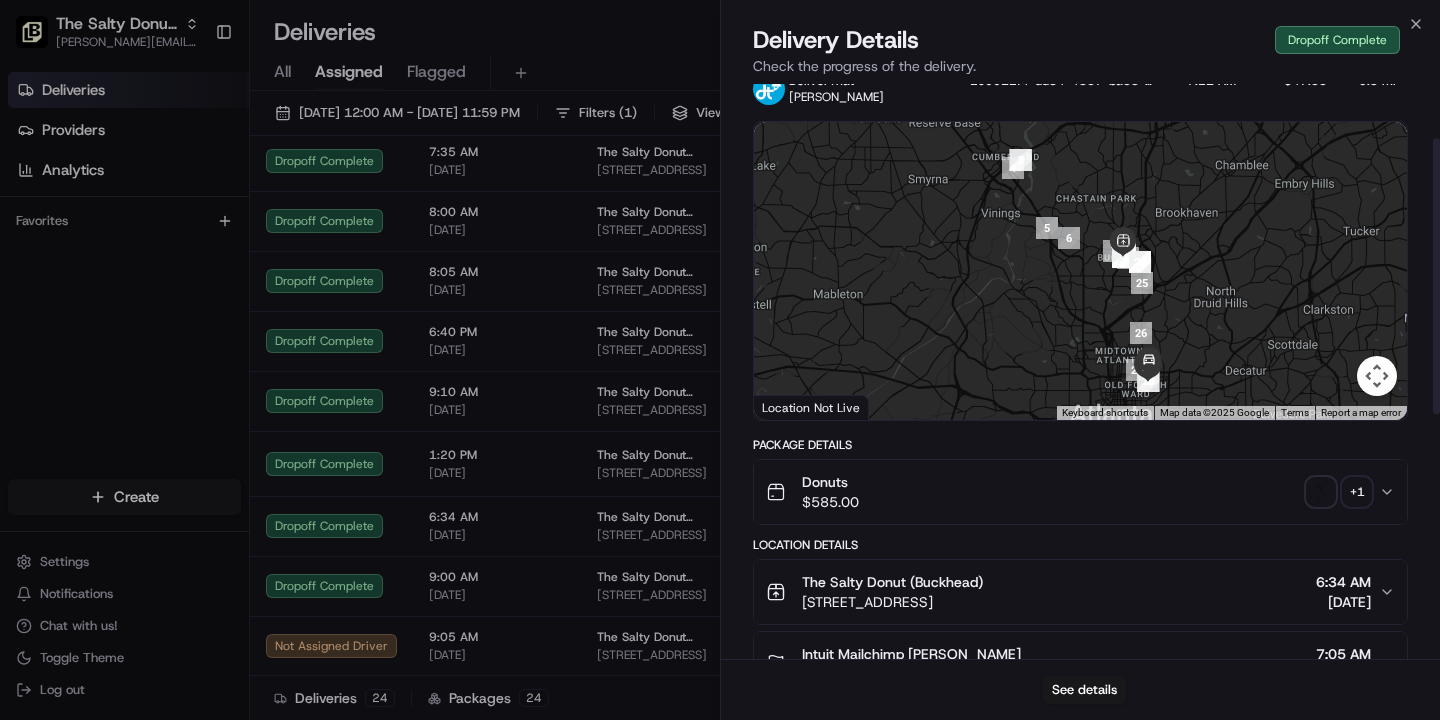 scroll, scrollTop: 0, scrollLeft: 0, axis: both 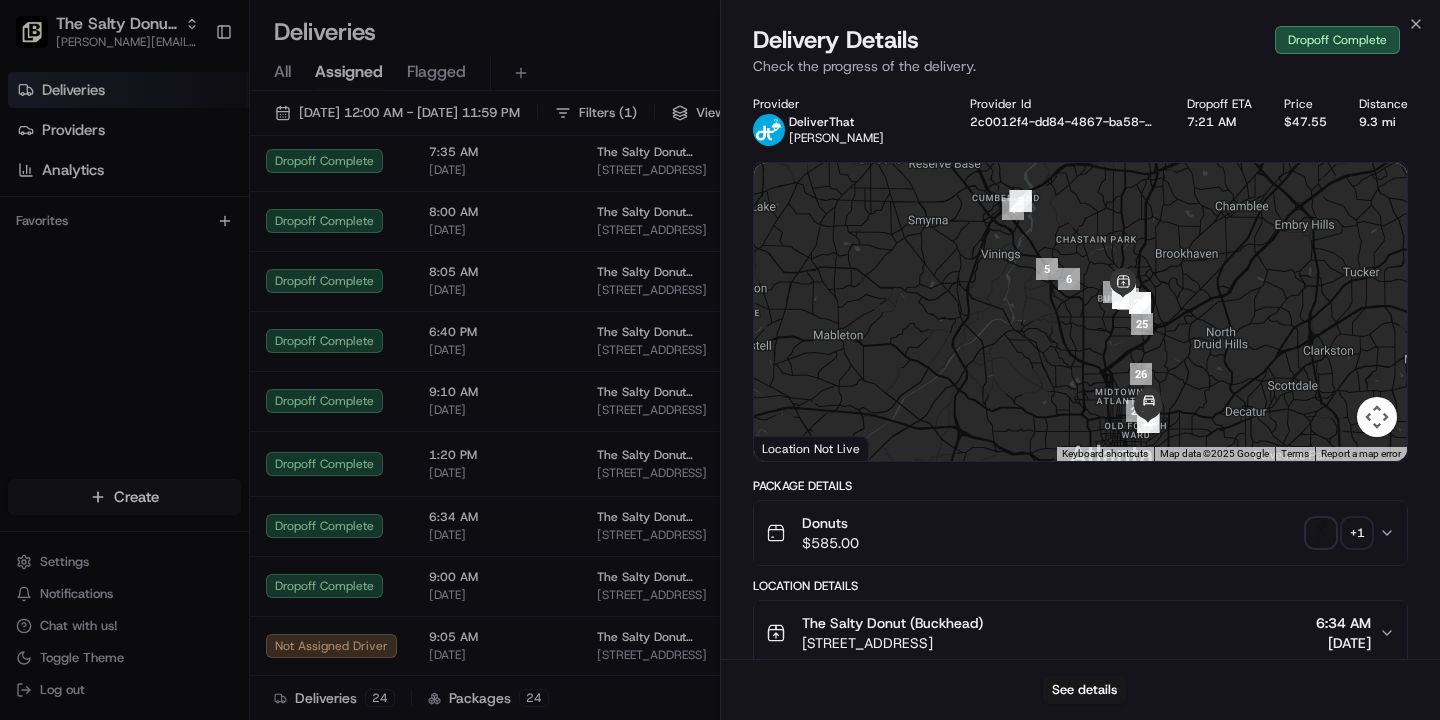 click 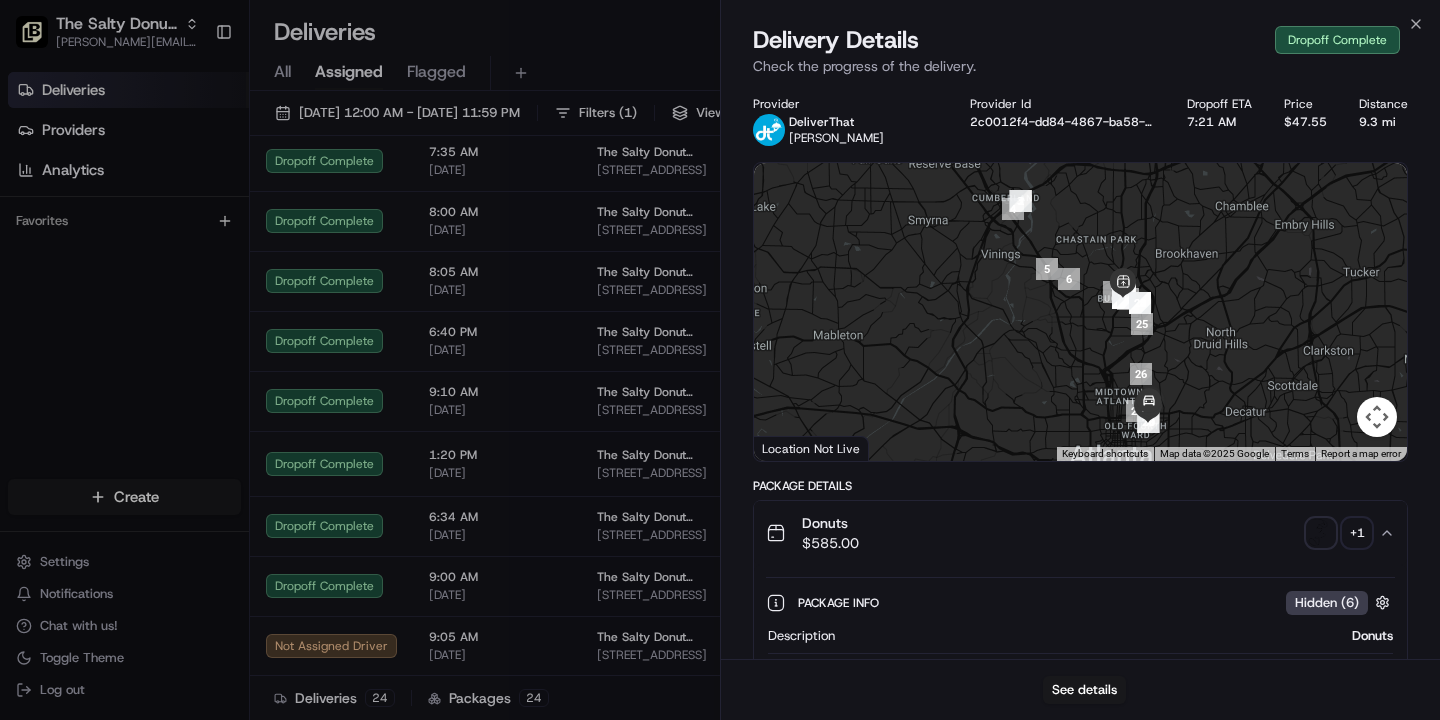 click at bounding box center [1321, 533] 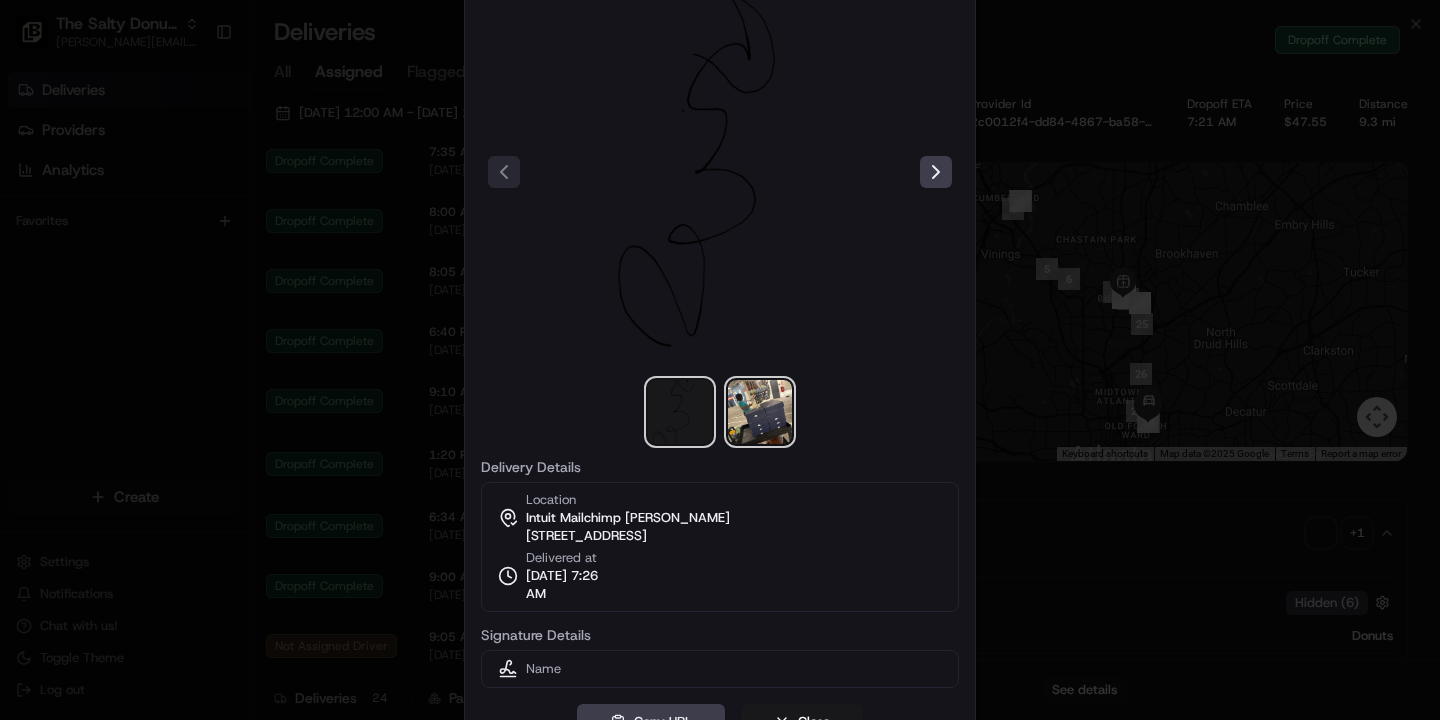 click at bounding box center (760, 412) 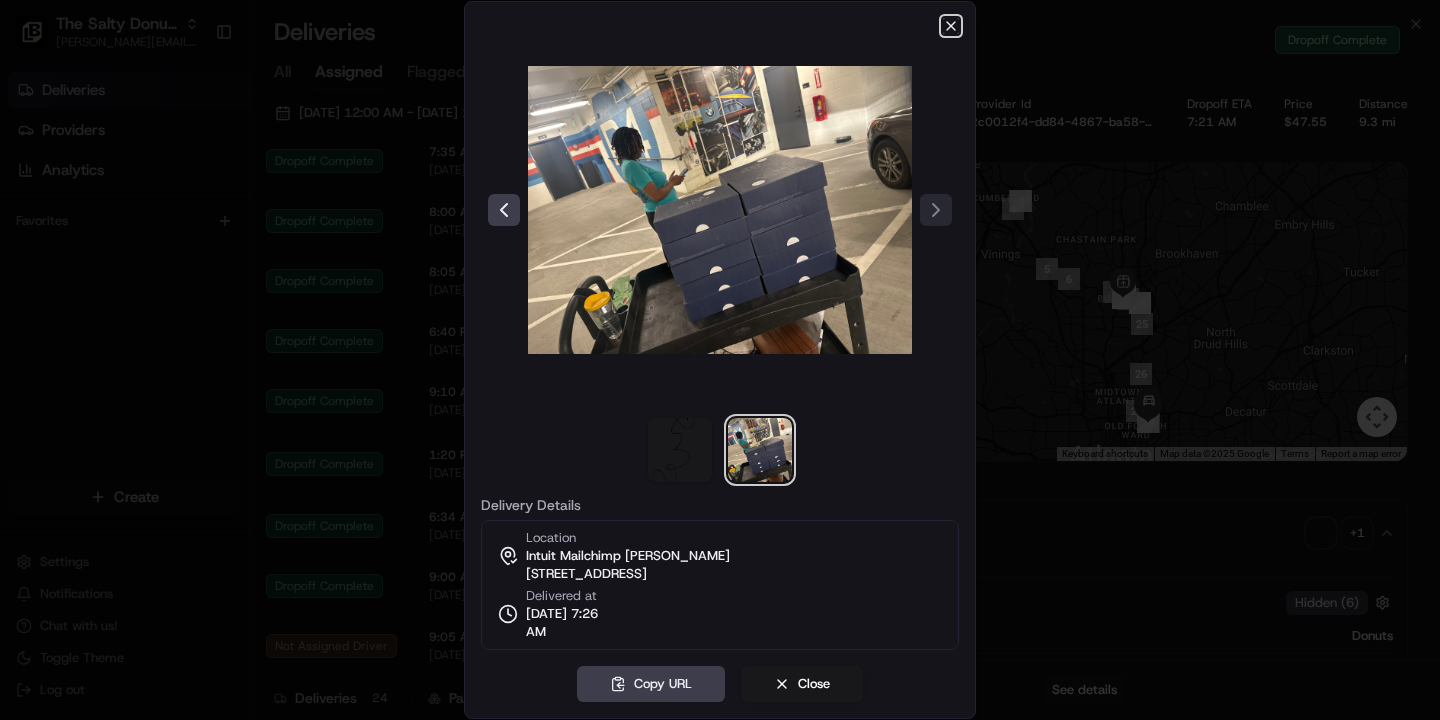 click 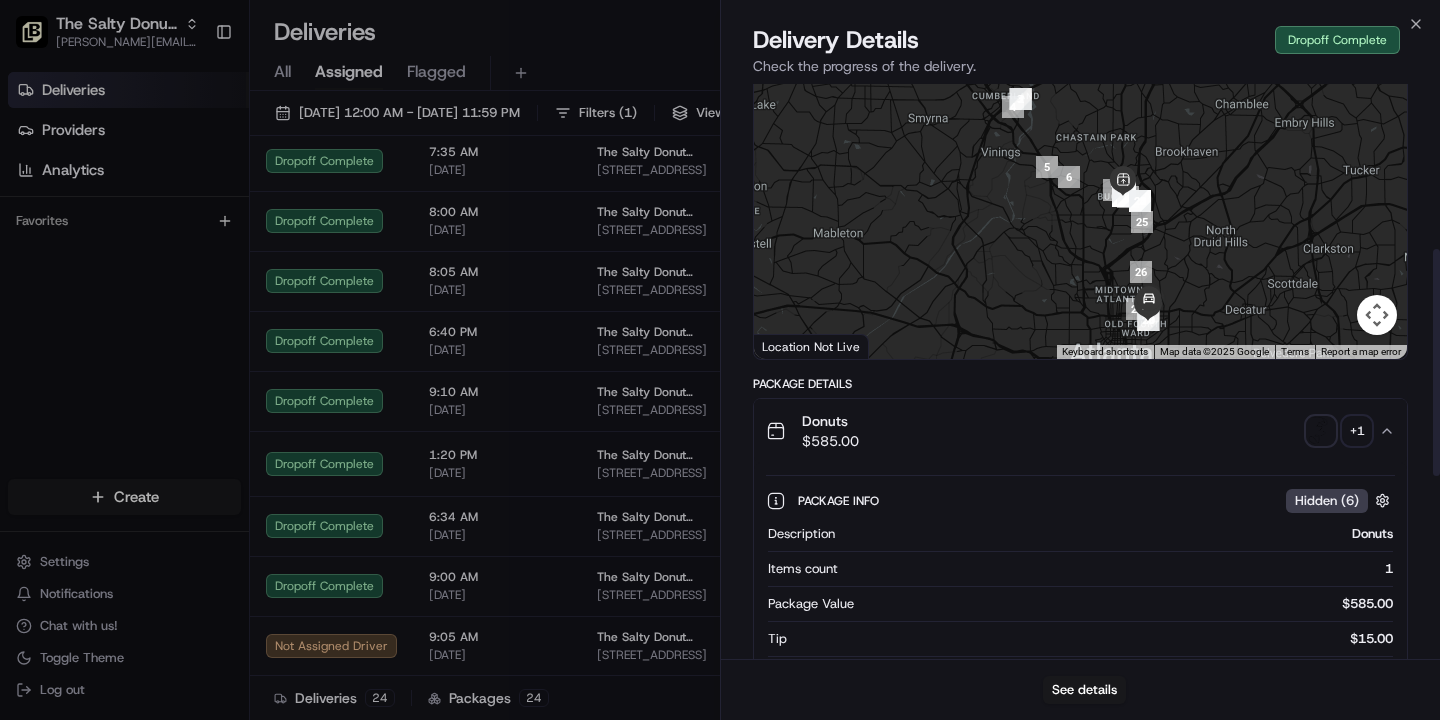 scroll, scrollTop: 0, scrollLeft: 0, axis: both 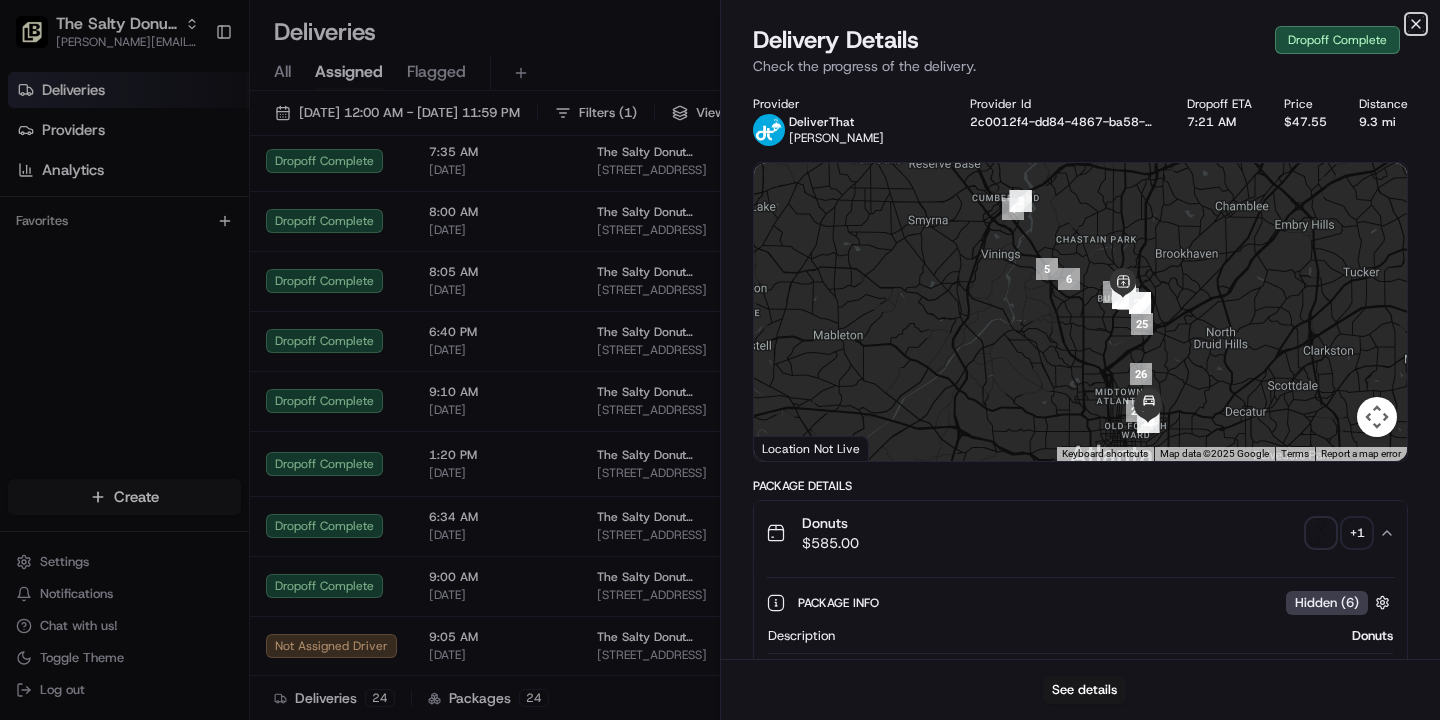 click 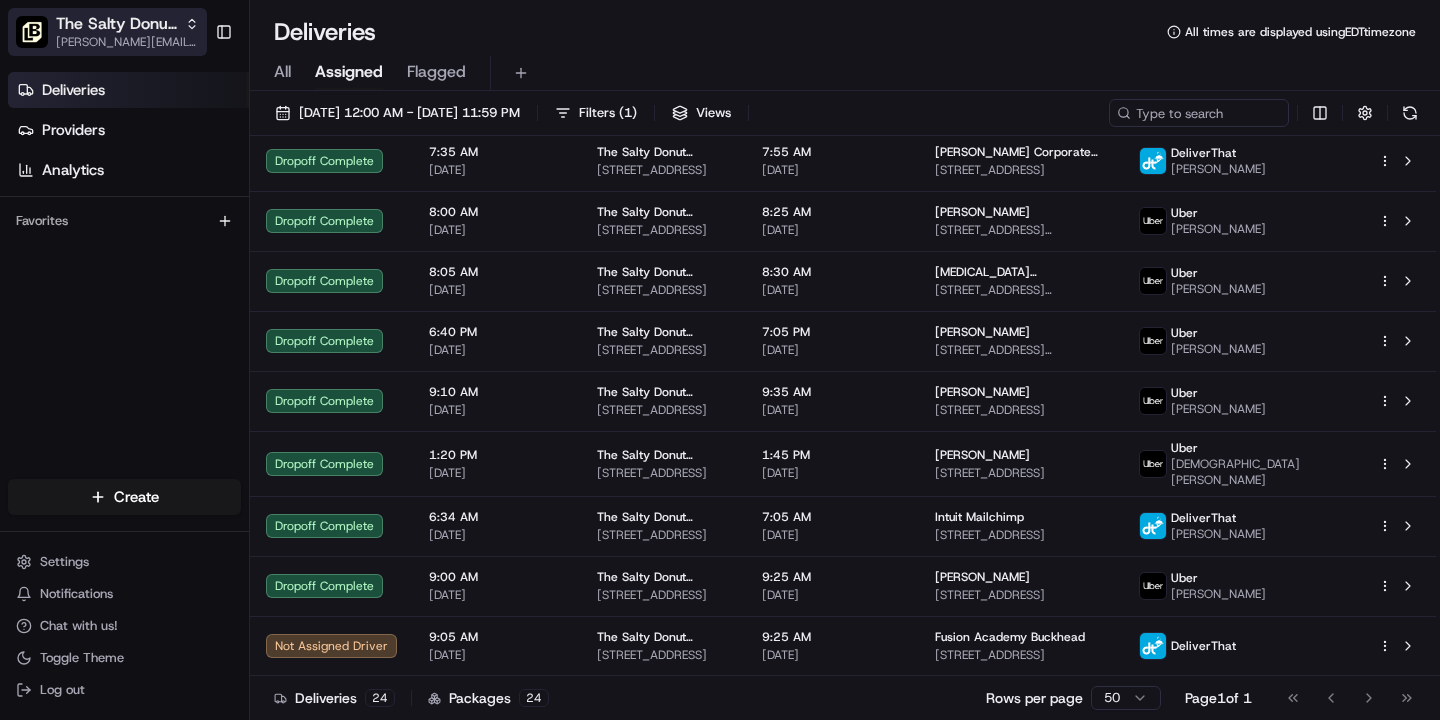 click on "[PERSON_NAME][EMAIL_ADDRESS][DOMAIN_NAME]" at bounding box center [127, 42] 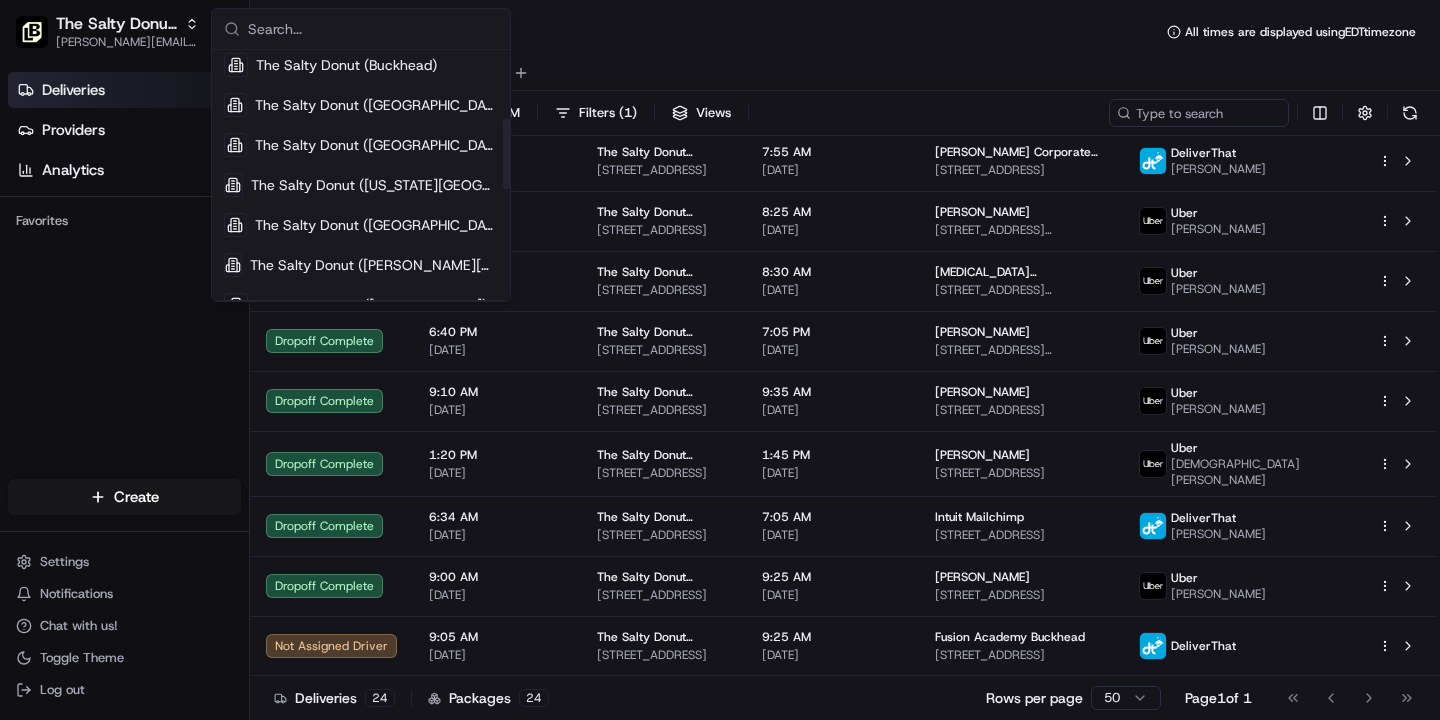 scroll, scrollTop: 312, scrollLeft: 0, axis: vertical 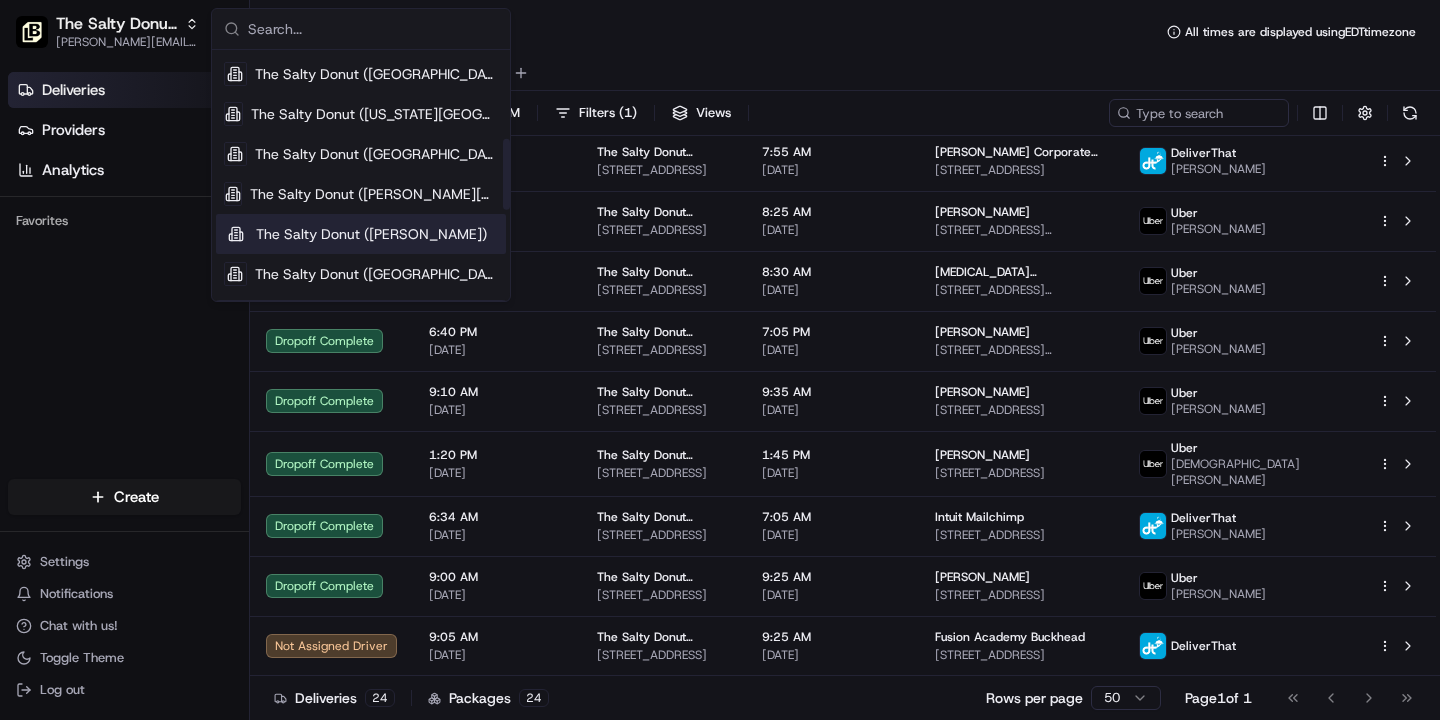 click on "The Salty Donut ([PERSON_NAME])" at bounding box center [371, 234] 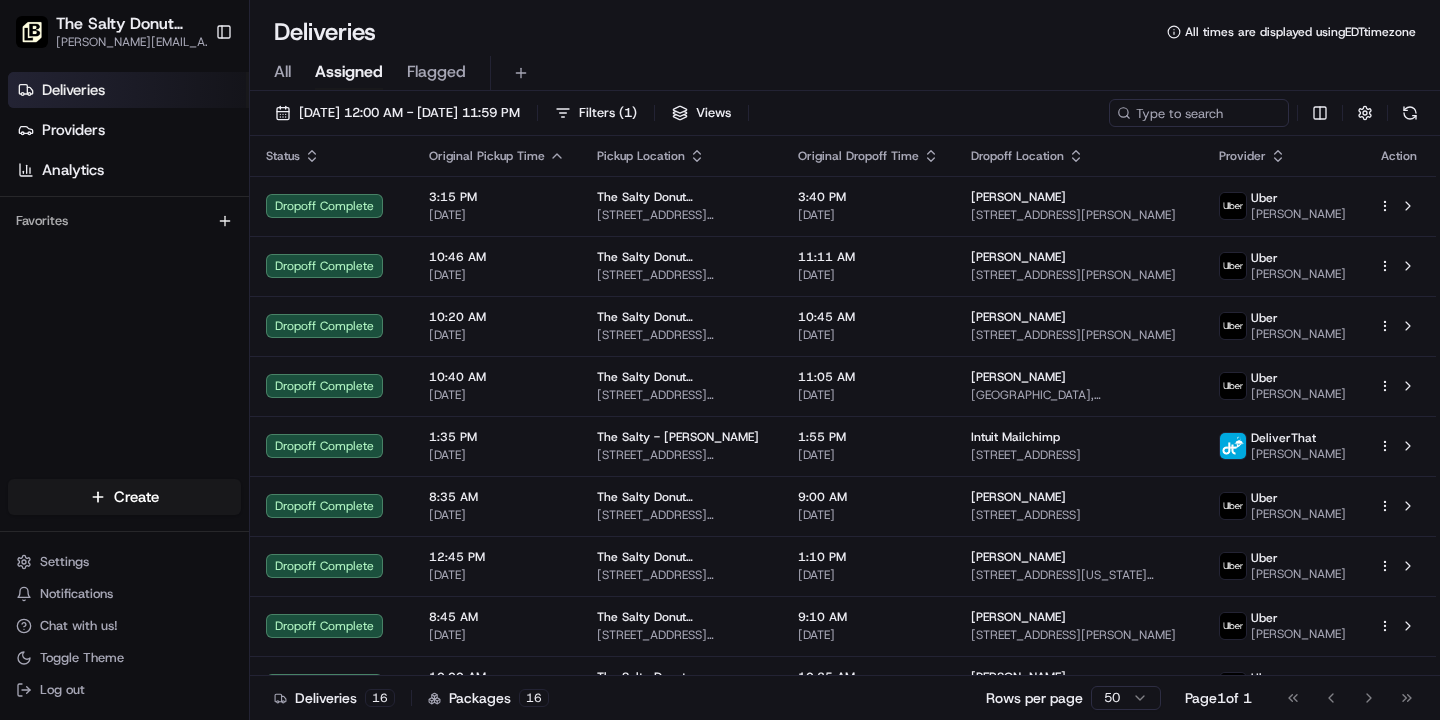 click on "All" at bounding box center [282, 72] 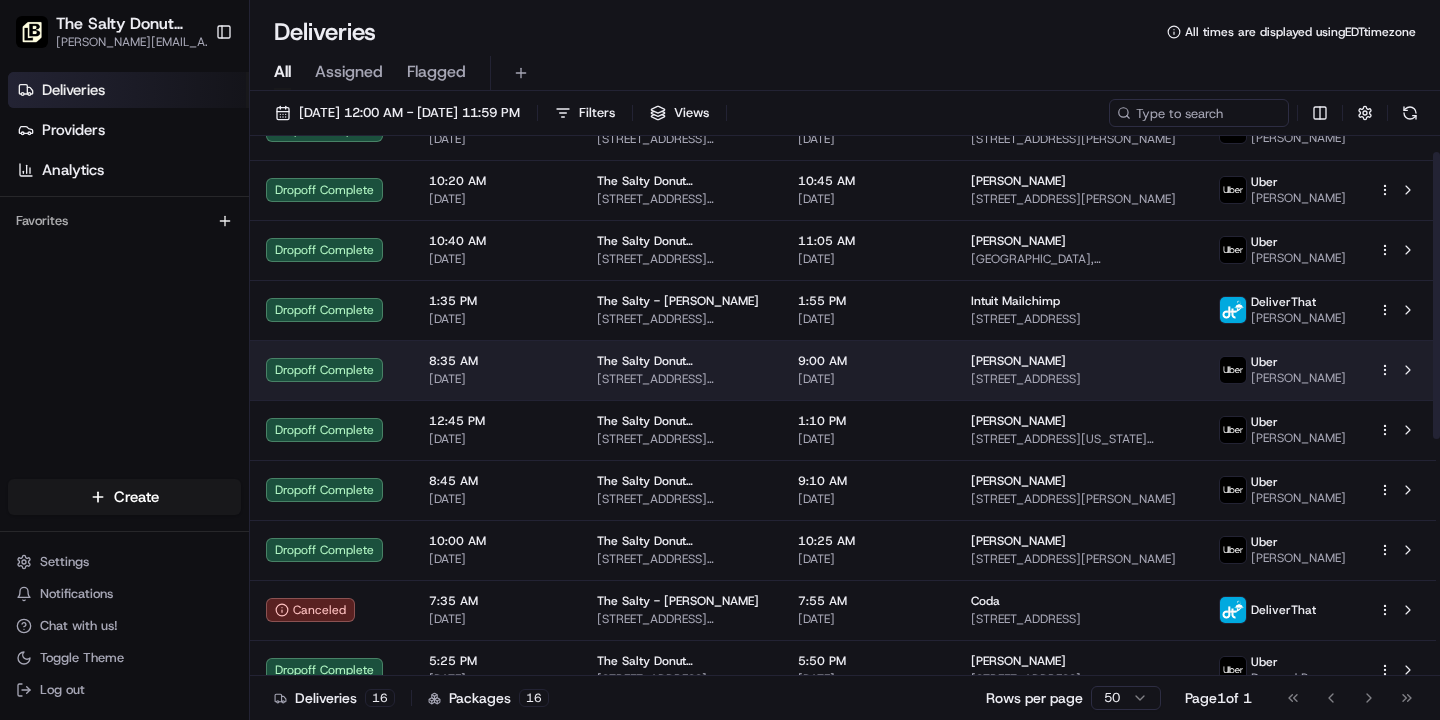 scroll, scrollTop: 475, scrollLeft: 0, axis: vertical 